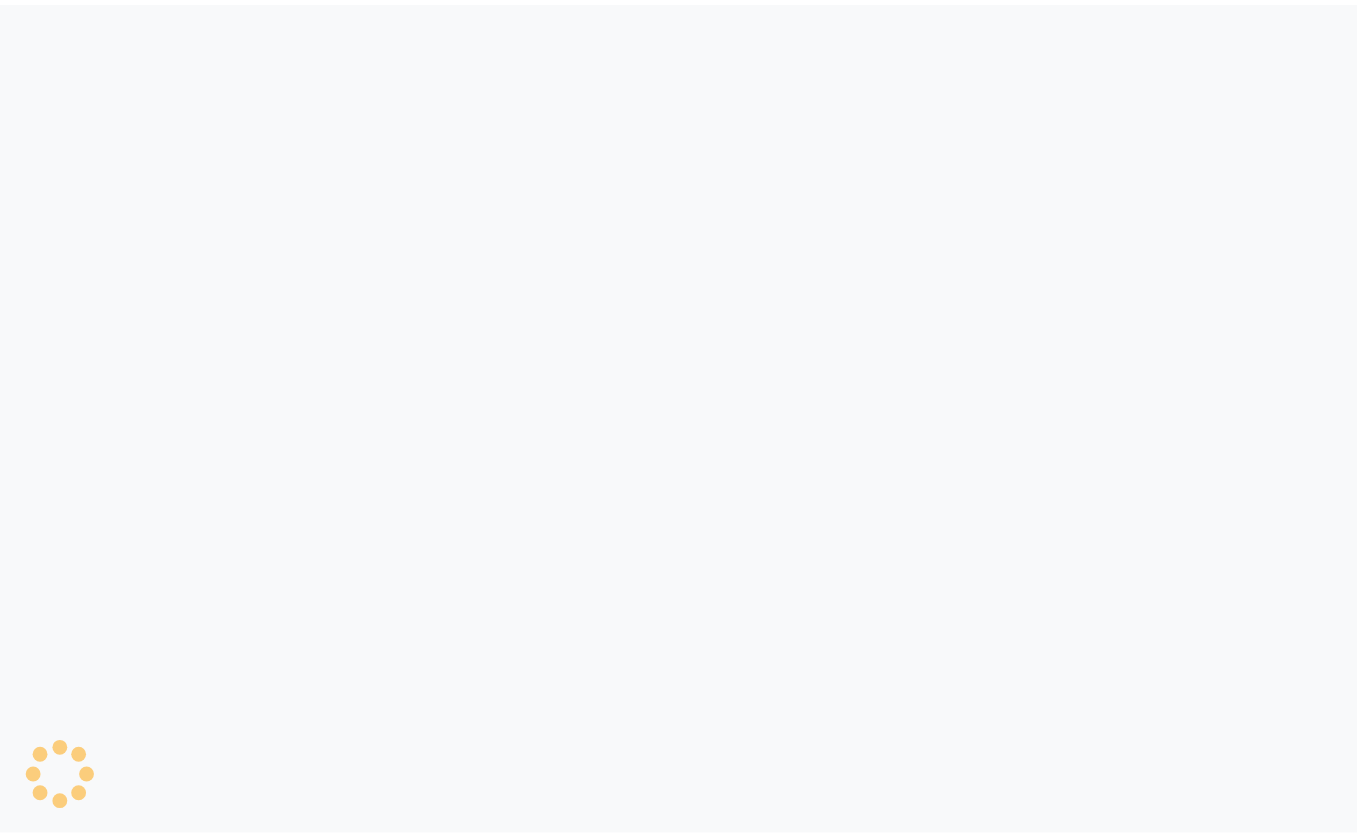 scroll, scrollTop: 0, scrollLeft: 0, axis: both 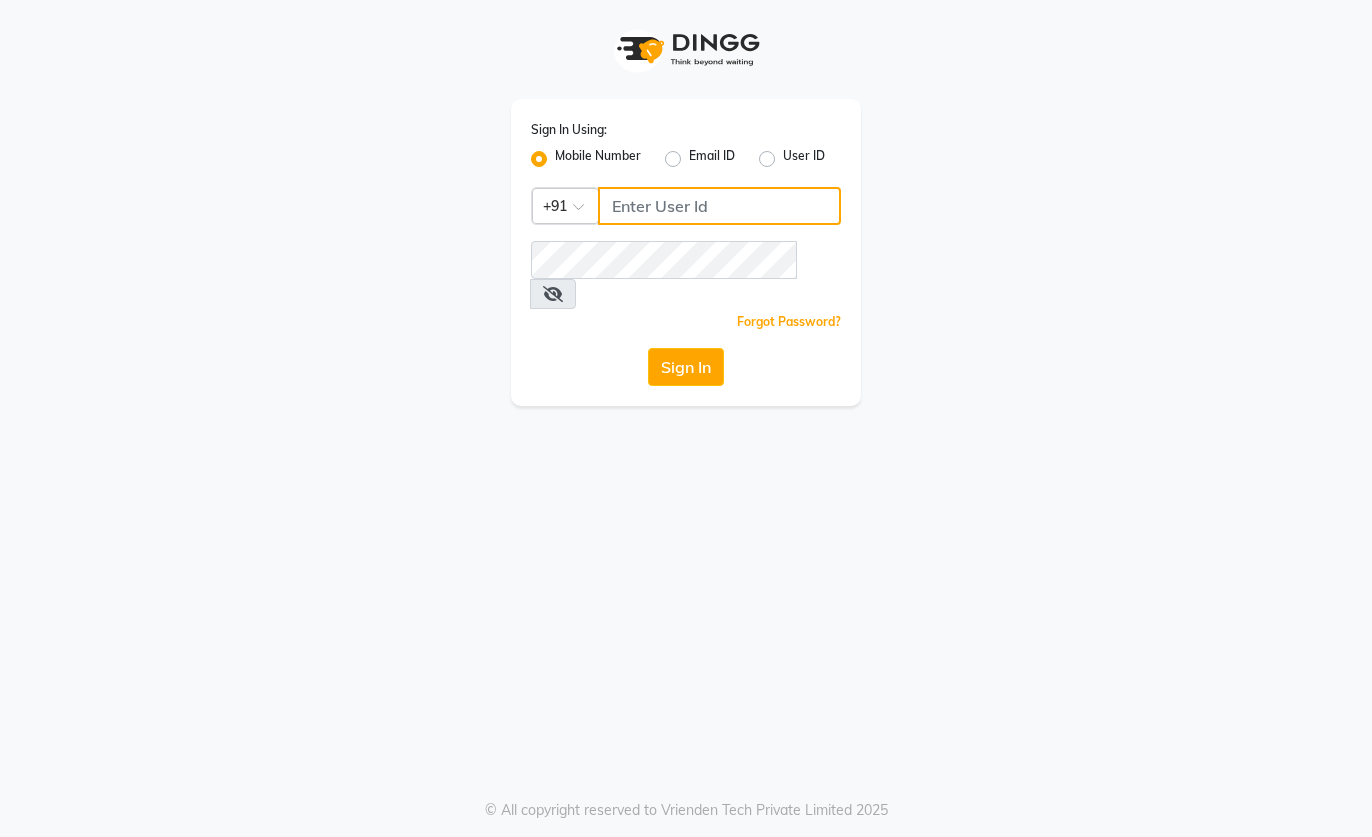 click 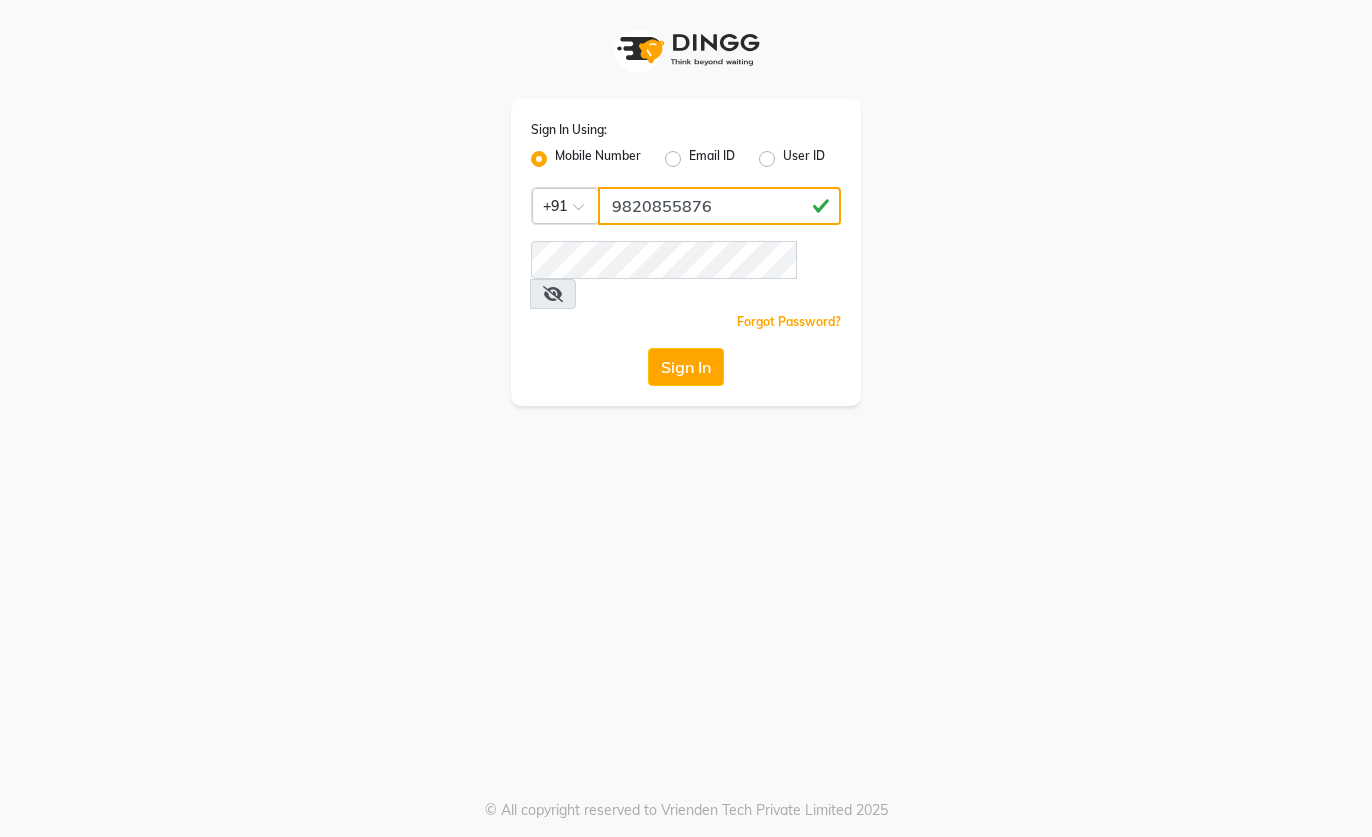 type on "9820855876" 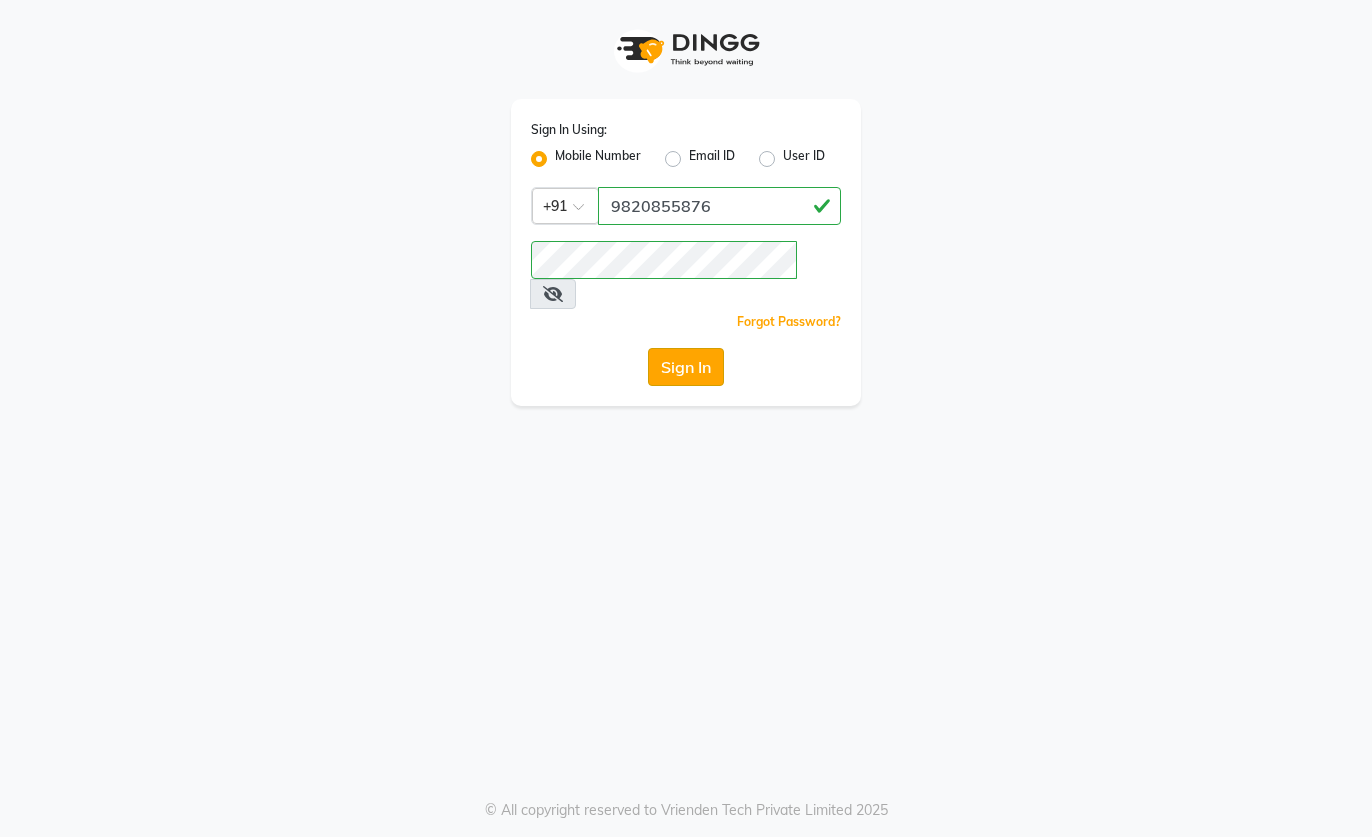 click on "Sign In" 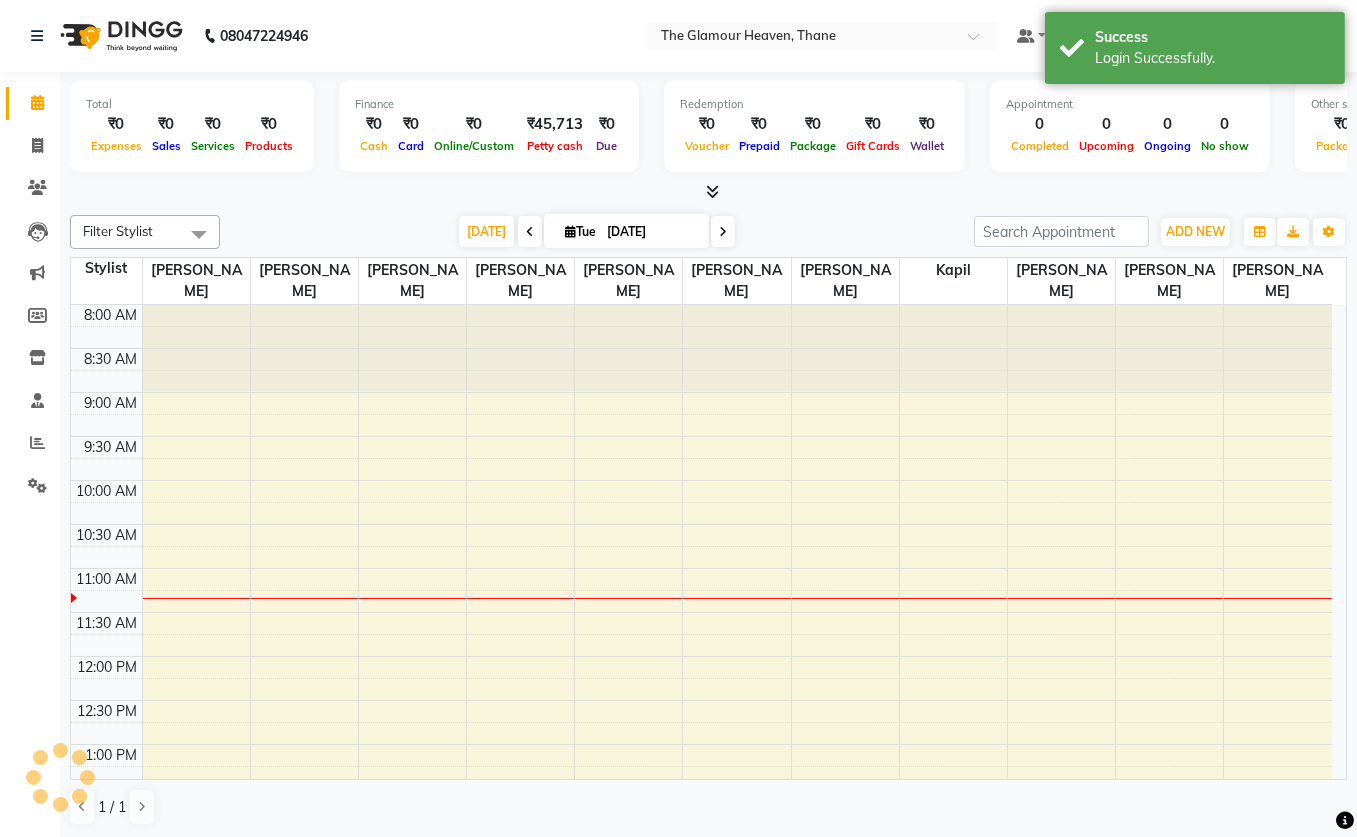 scroll, scrollTop: 0, scrollLeft: 0, axis: both 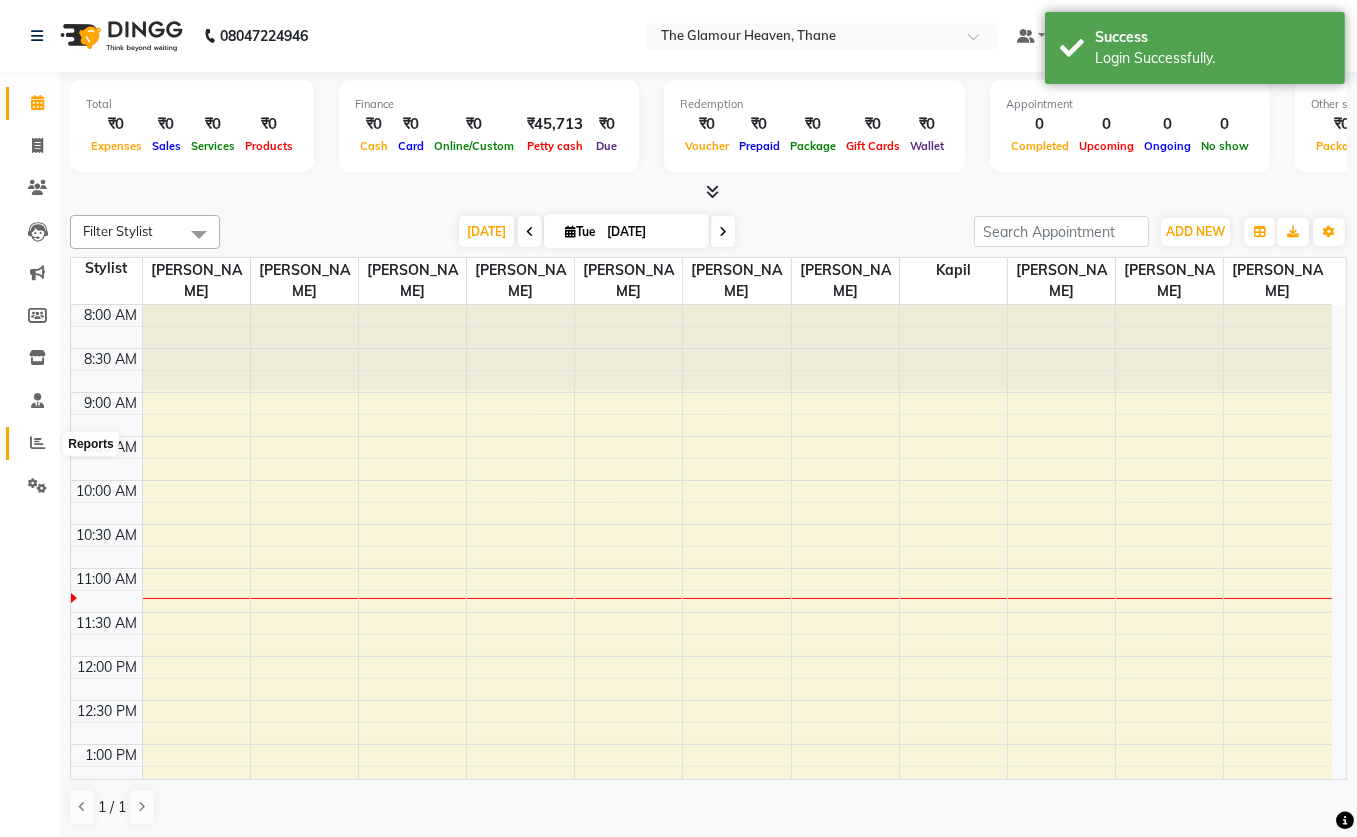 click 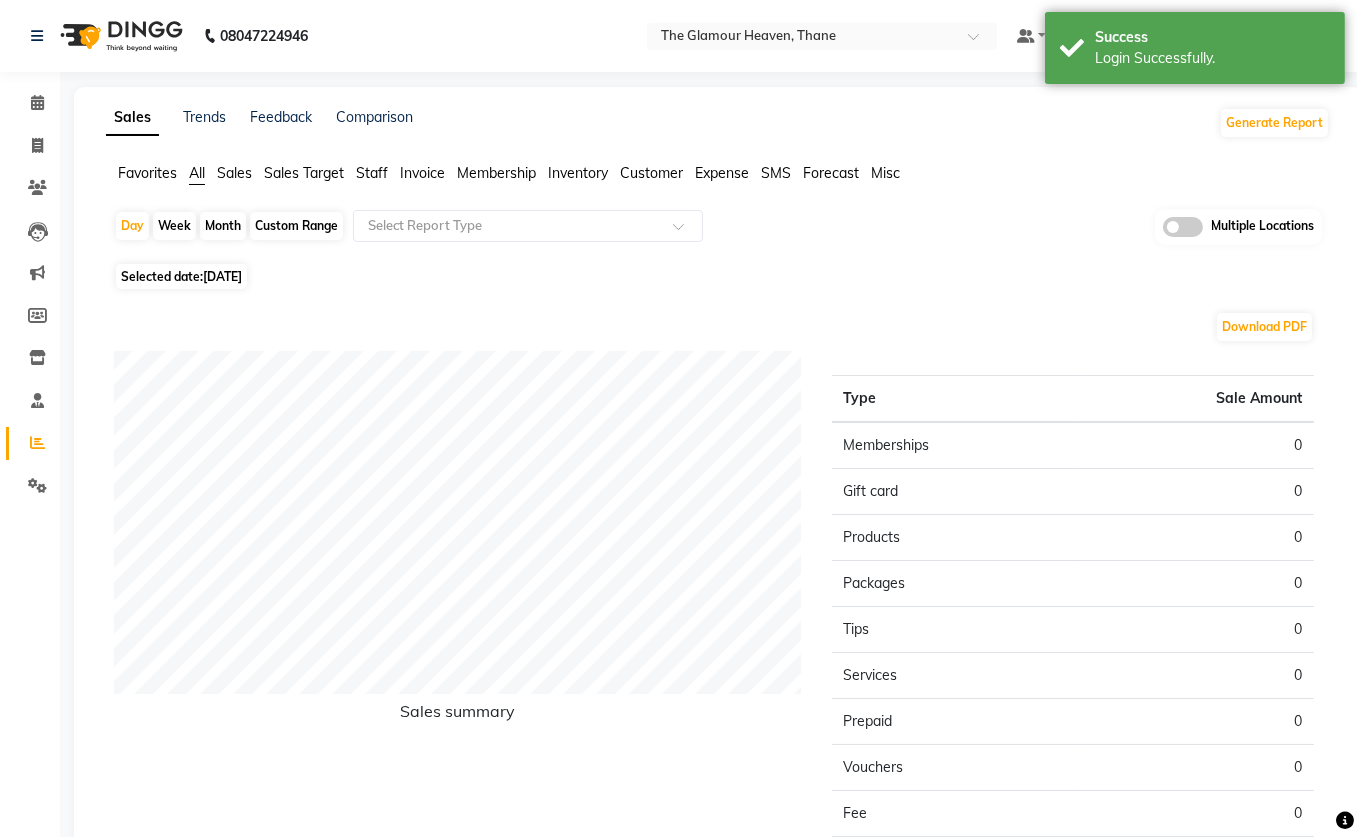 click on "Sales" 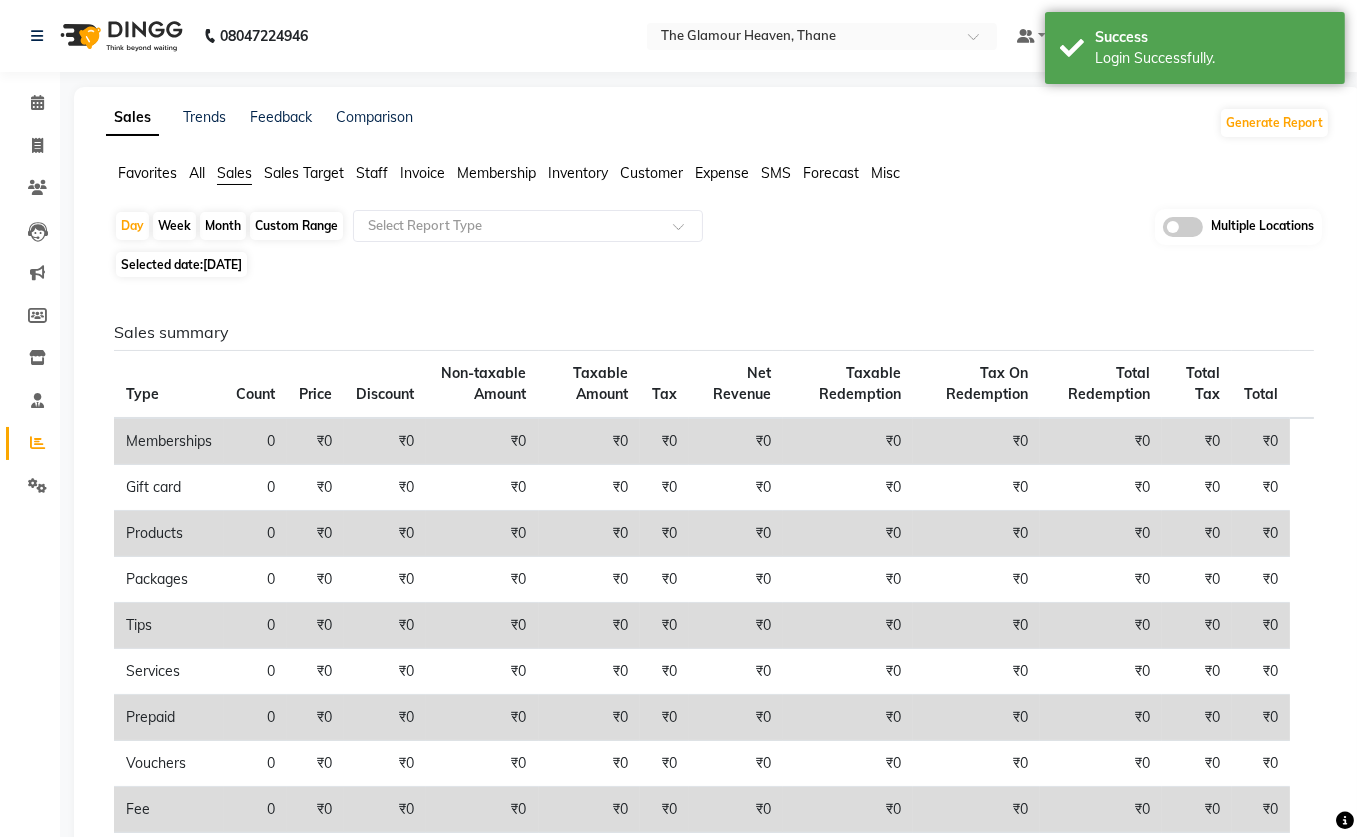 click on "Custom Range" 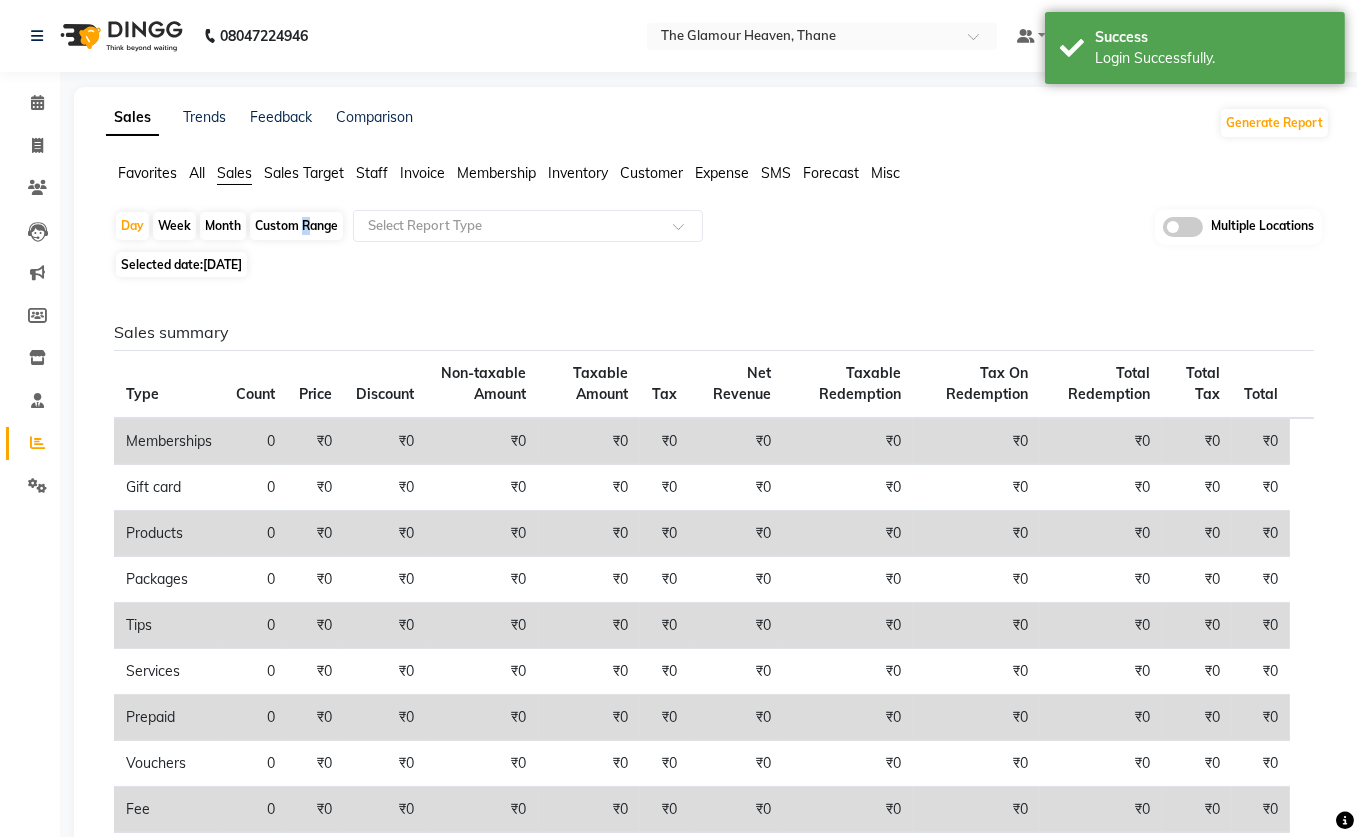 select on "7" 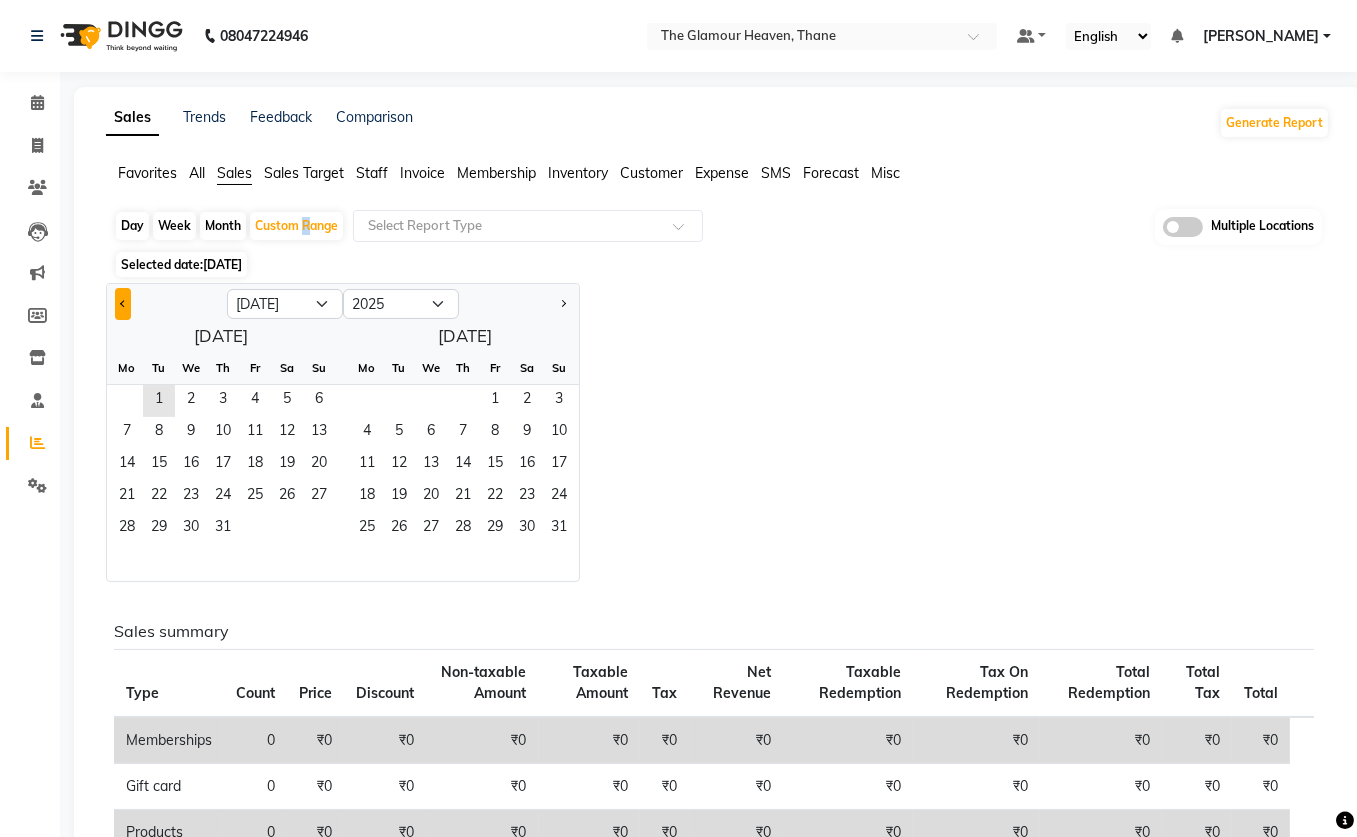 click 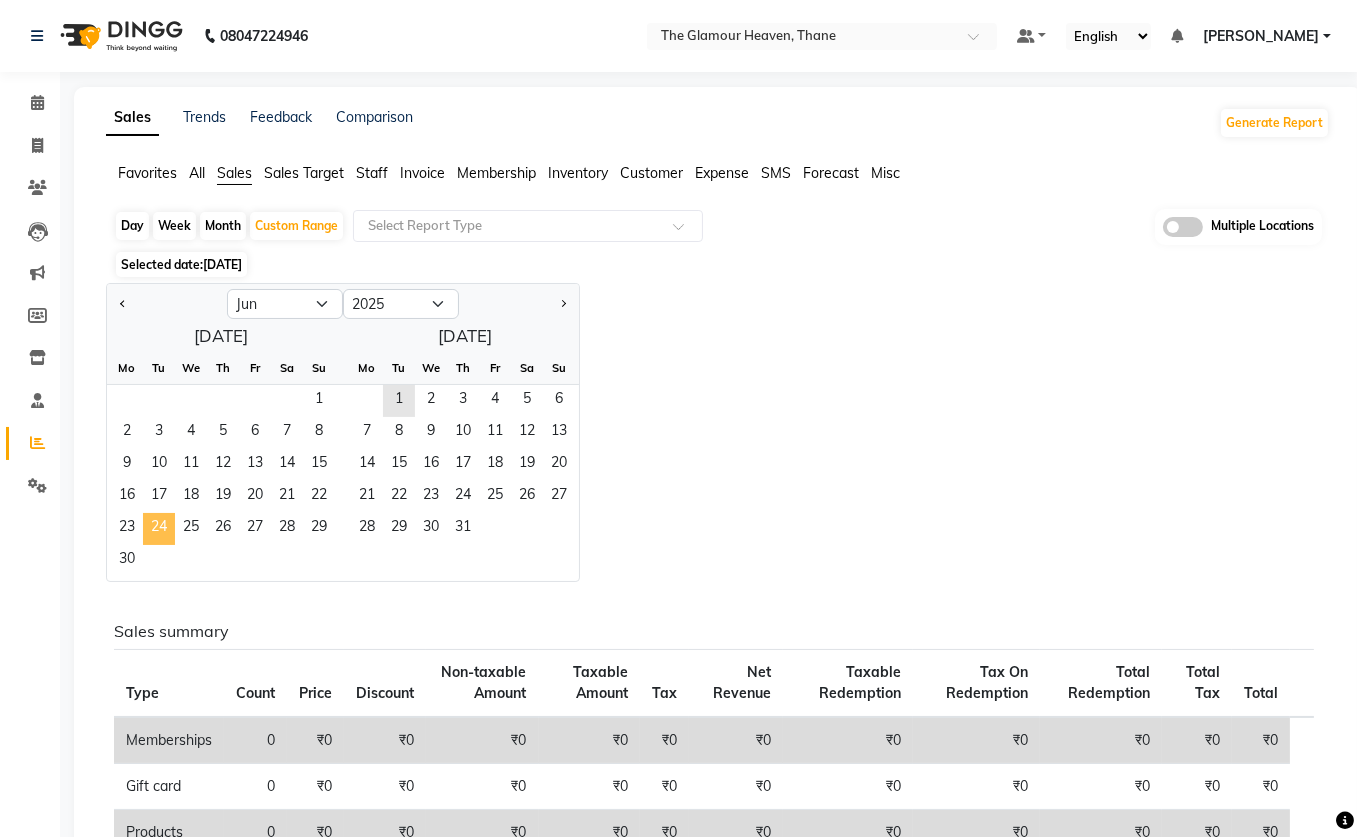 click on "24" 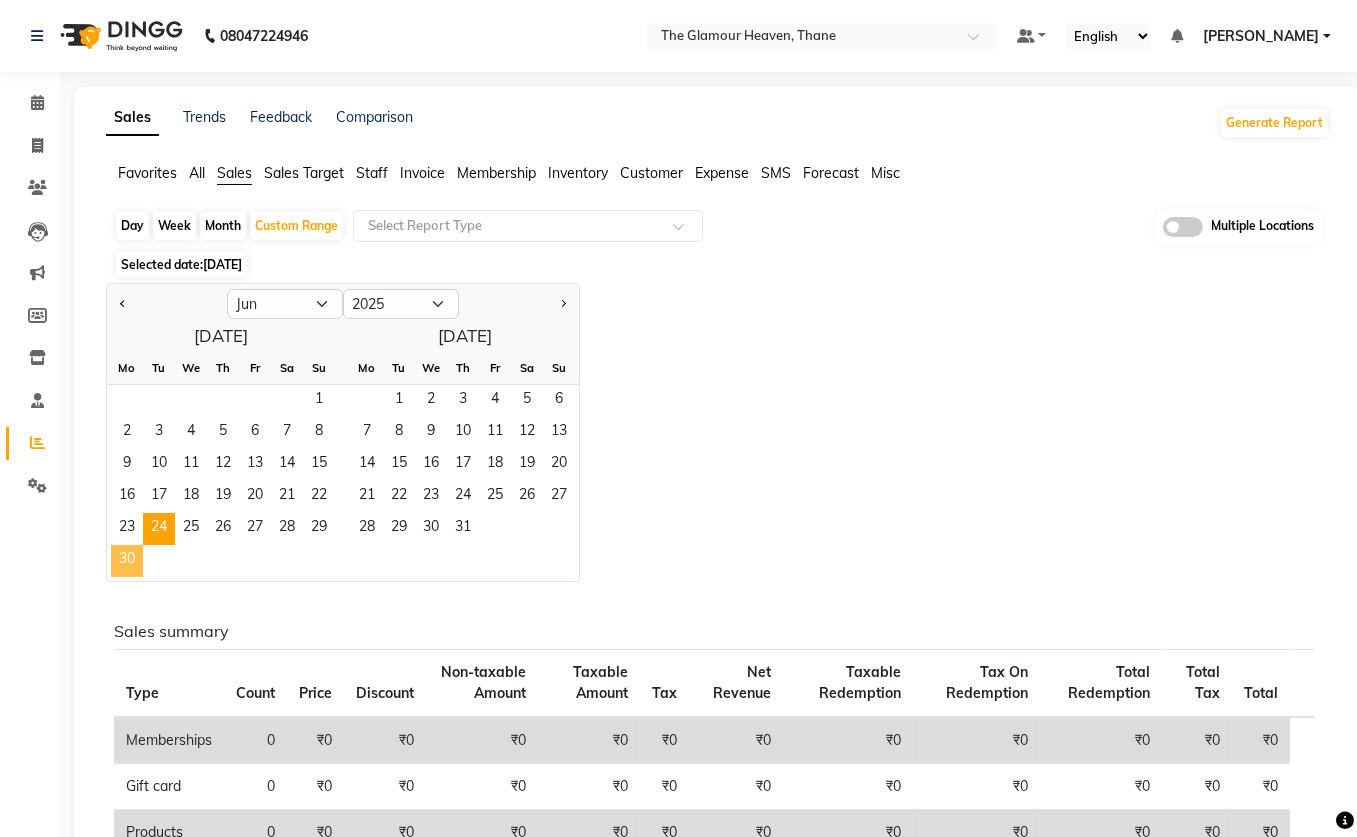 click on "30" 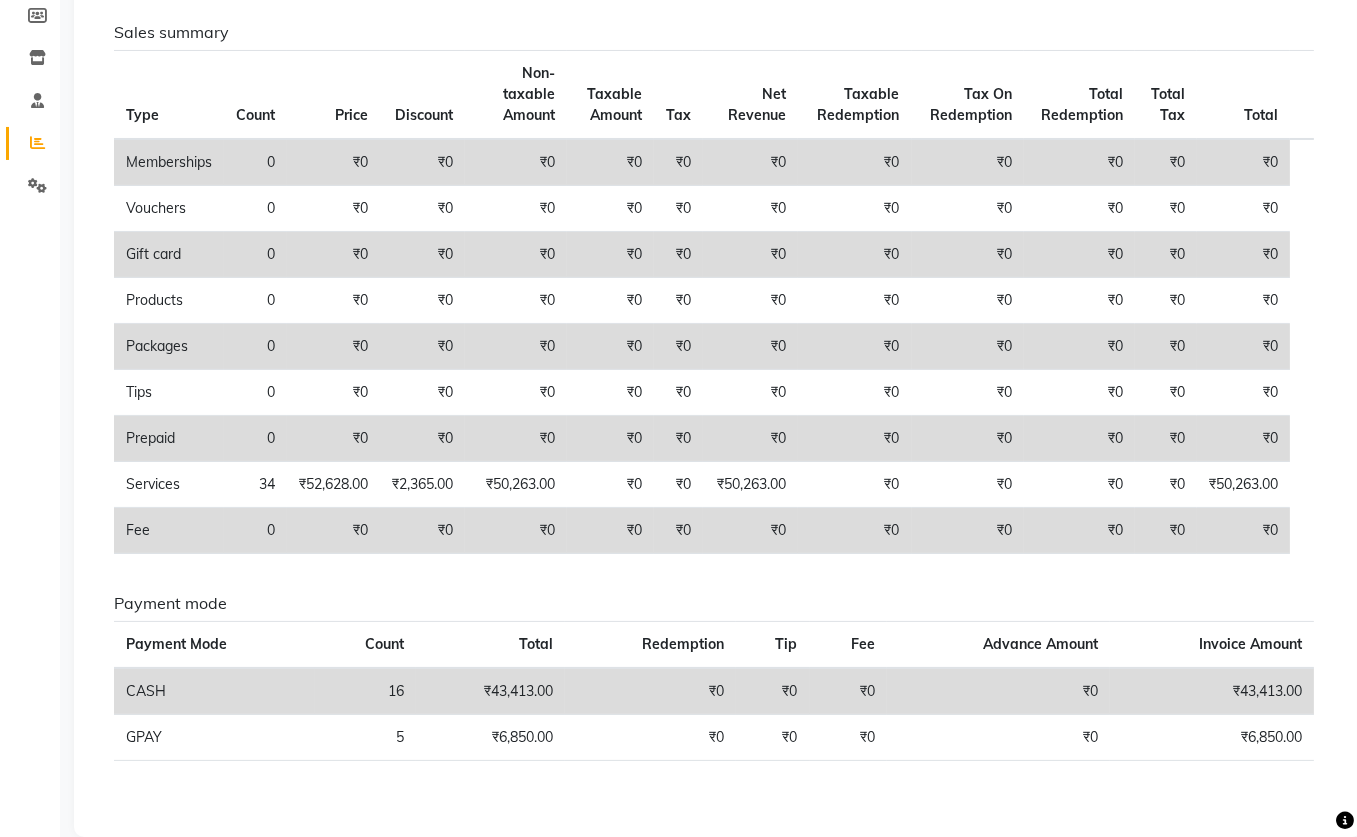 scroll, scrollTop: 0, scrollLeft: 0, axis: both 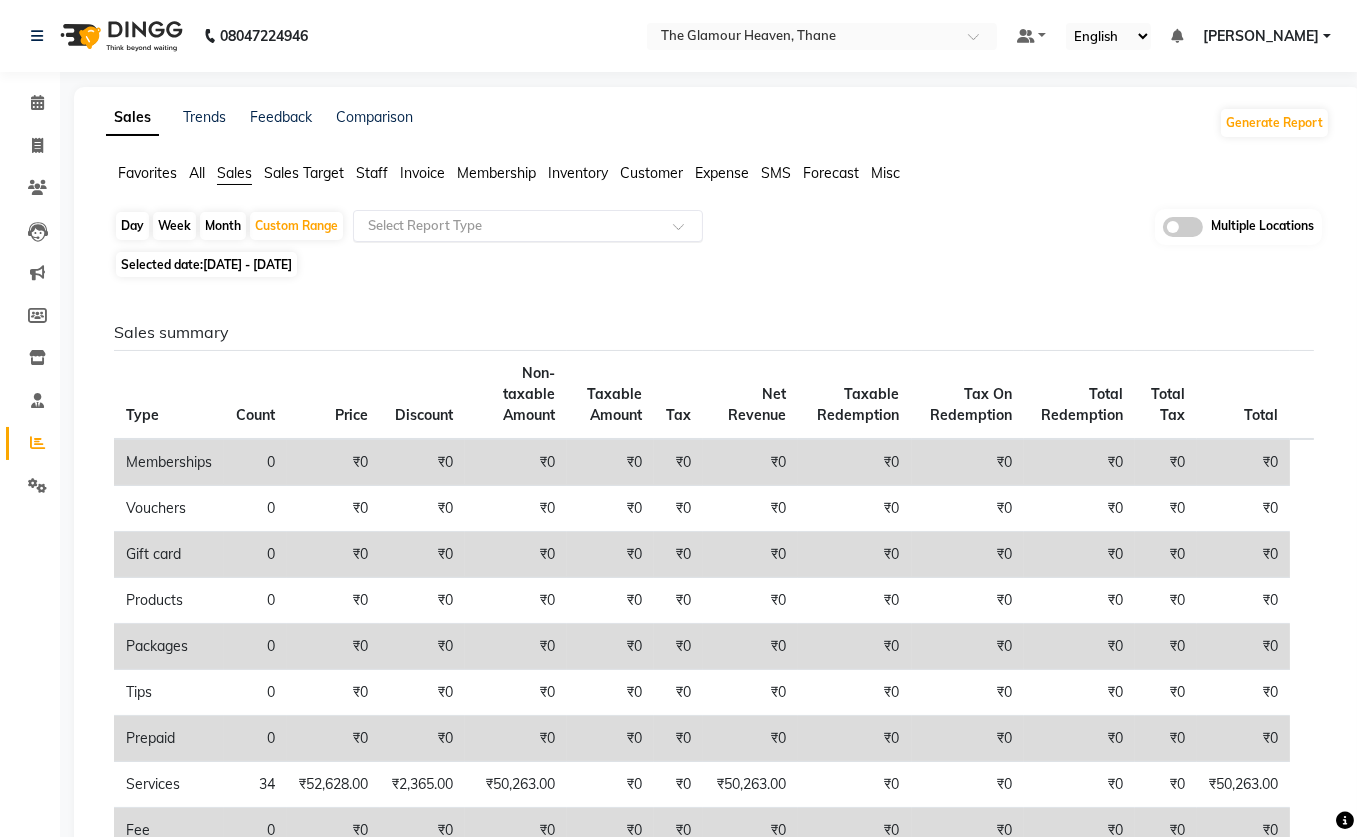 click 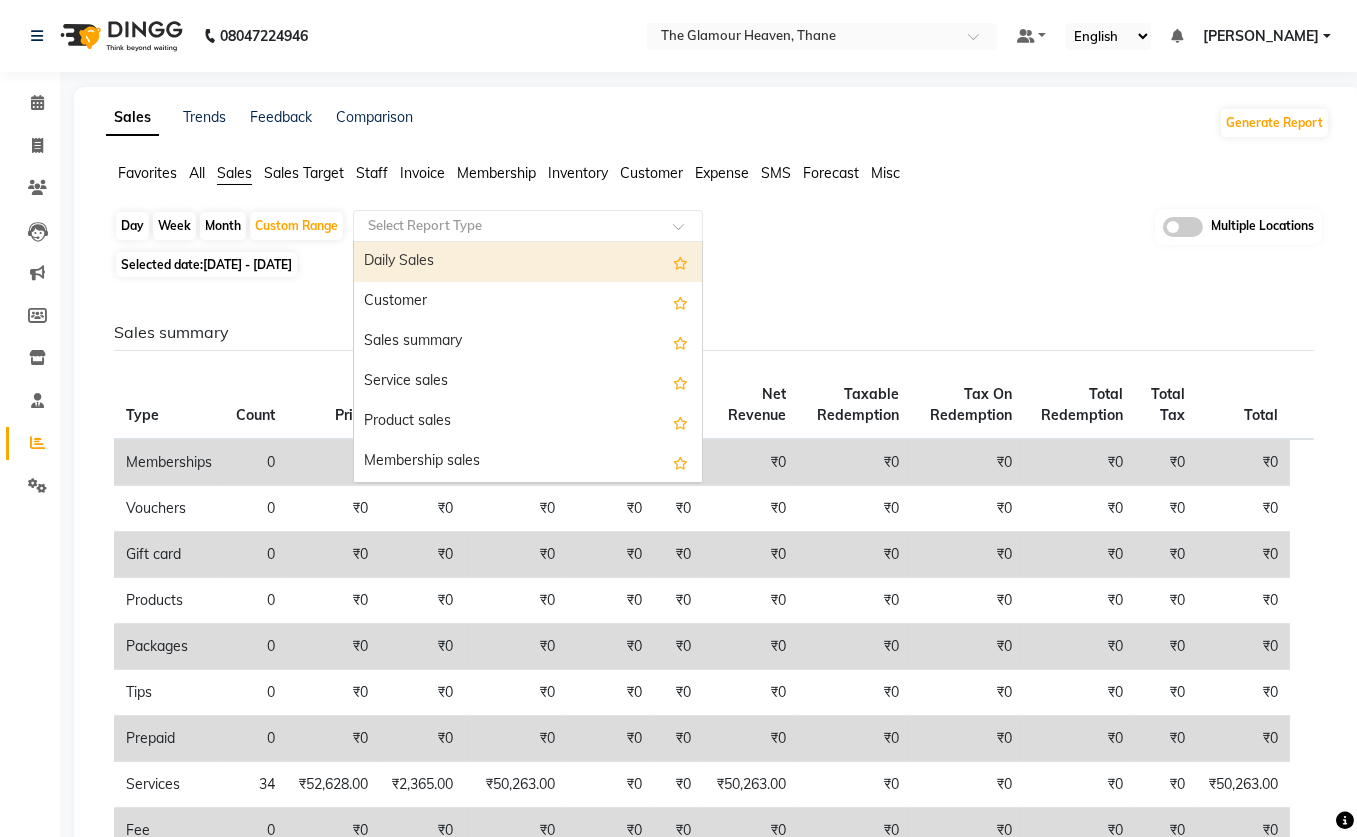 click on "Daily Sales" at bounding box center (528, 262) 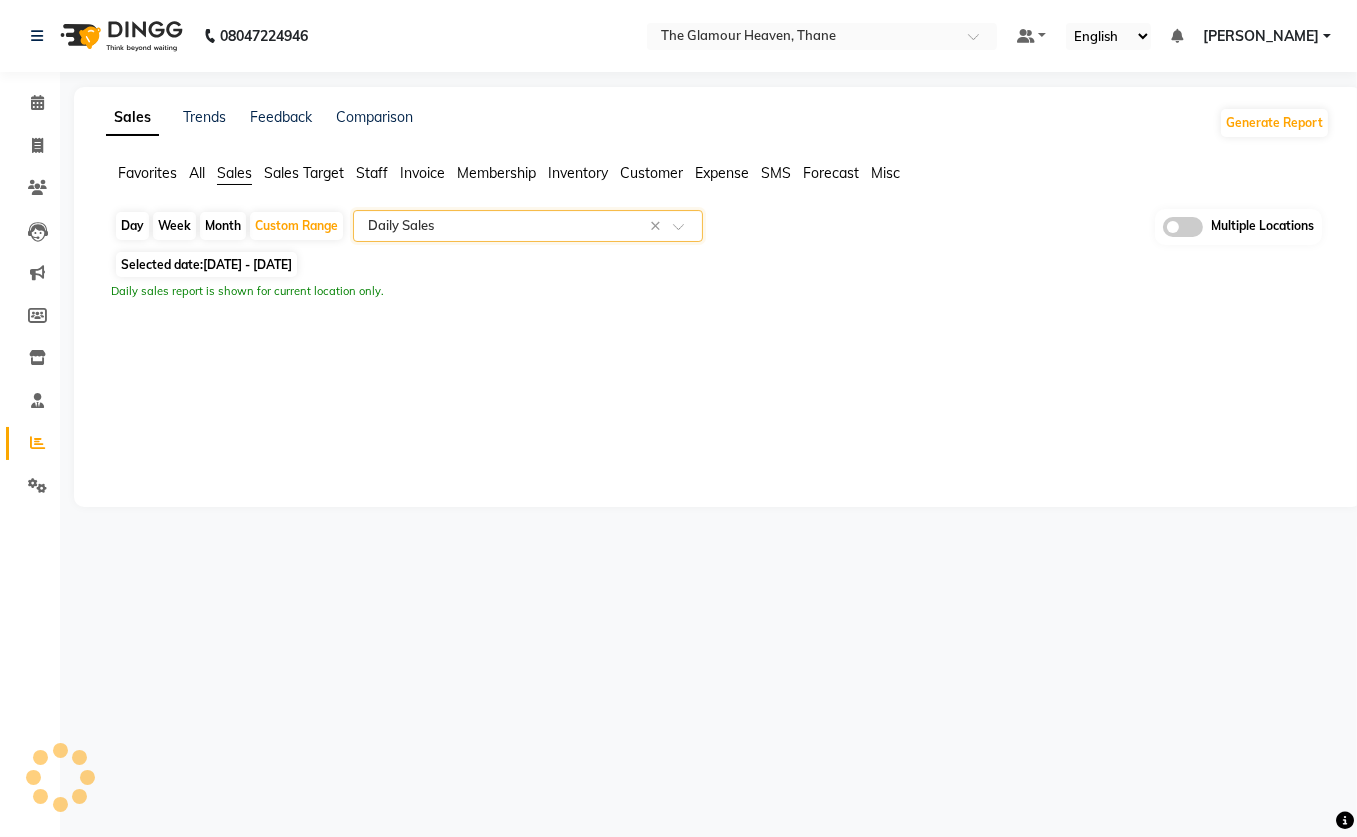 select on "full_report" 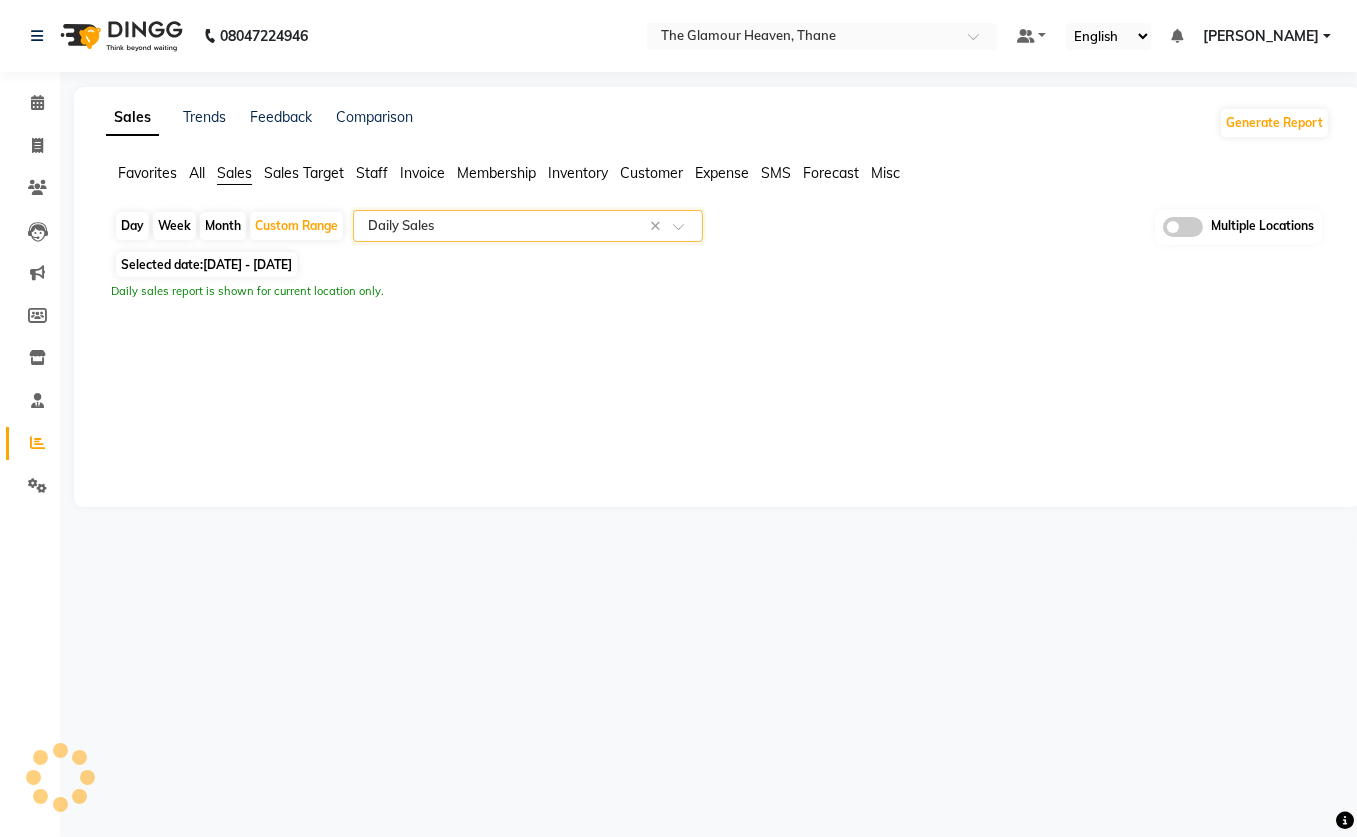 select on "csv" 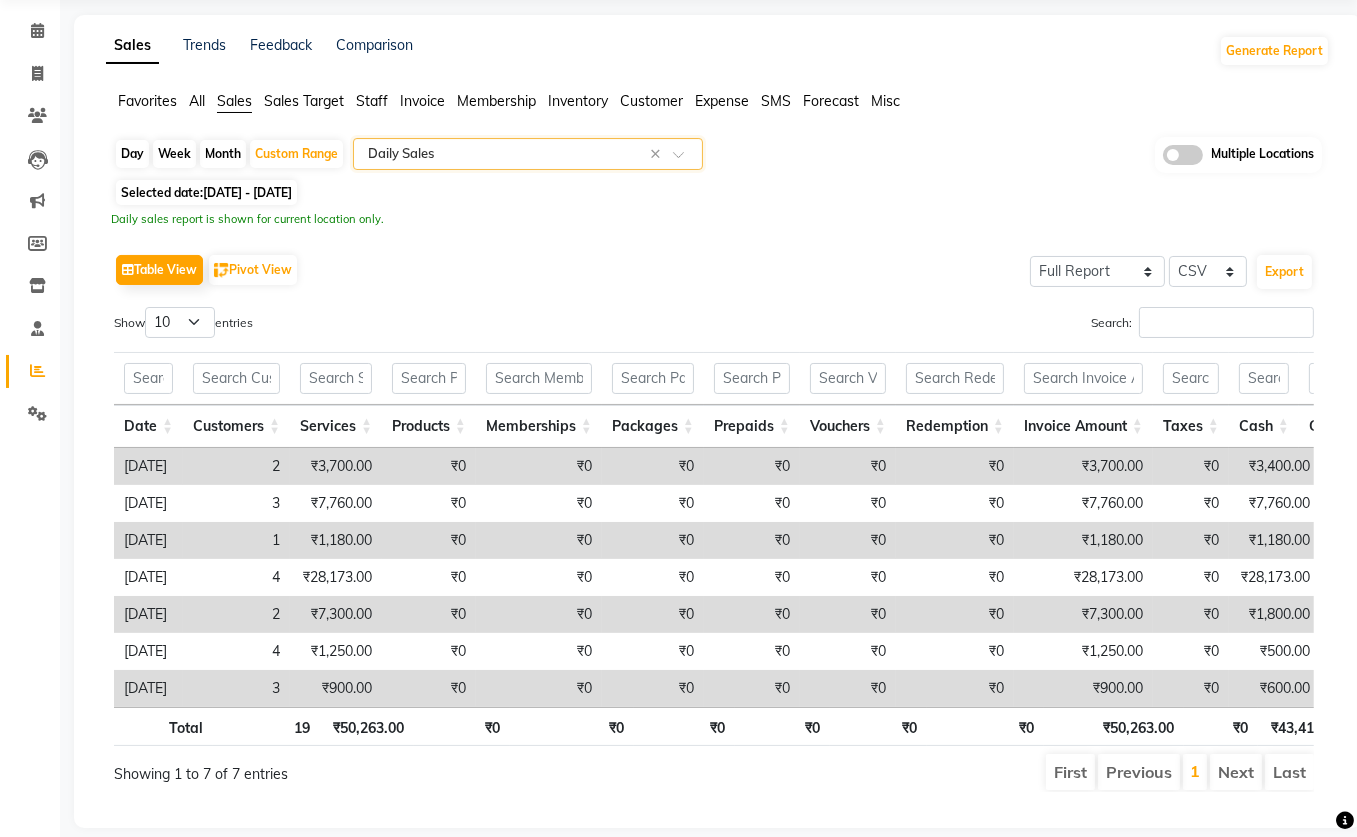 scroll, scrollTop: 117, scrollLeft: 0, axis: vertical 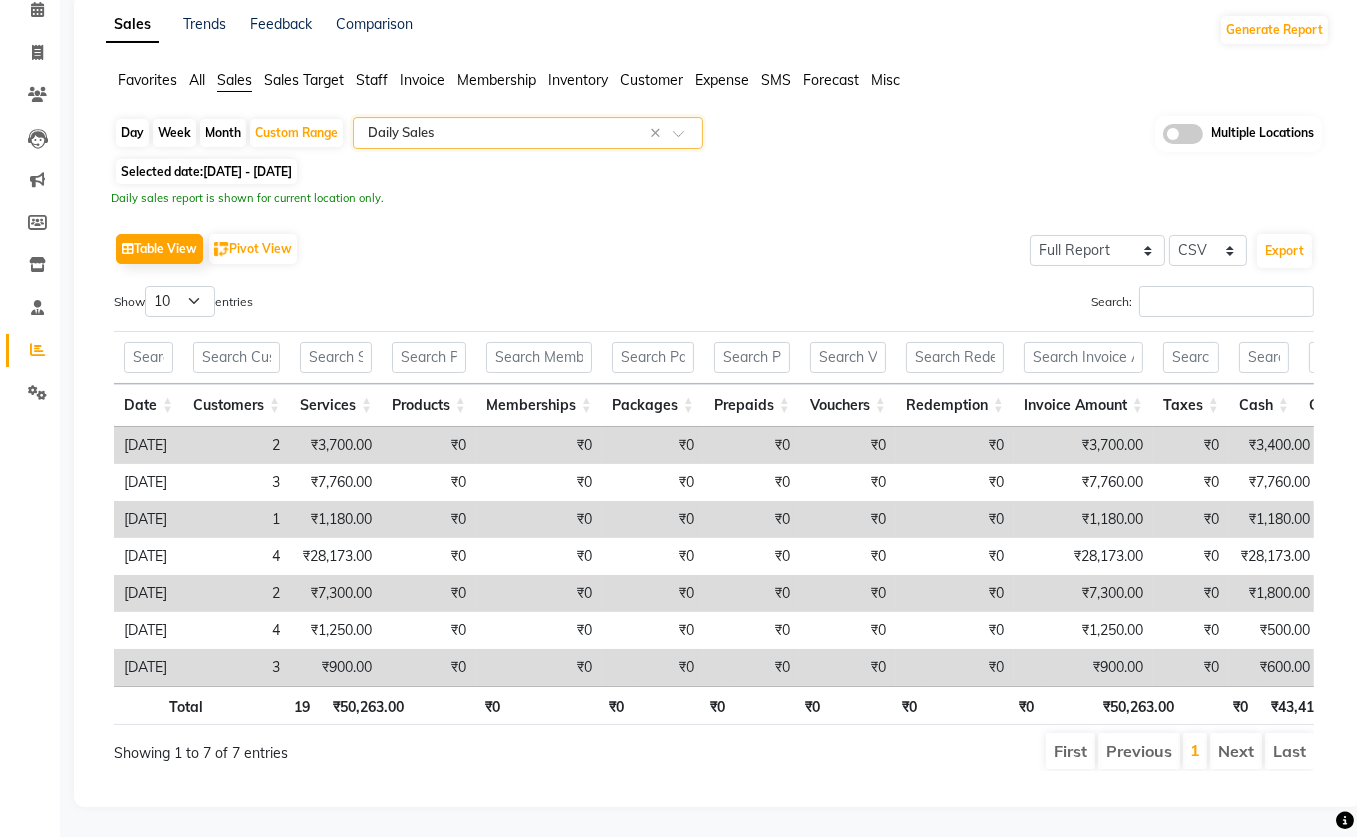 click on "24-06-2025 - 30-06-2025" 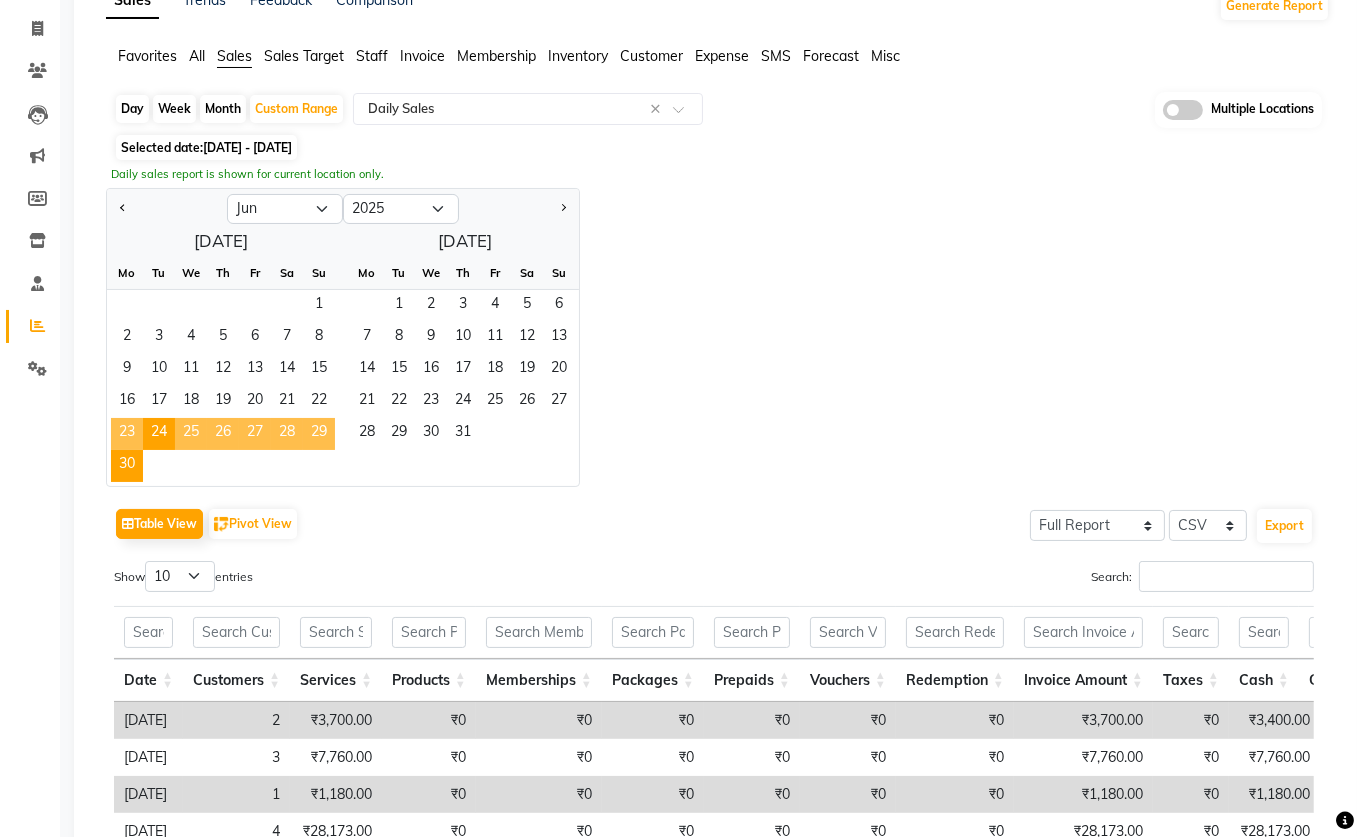 click on "23" 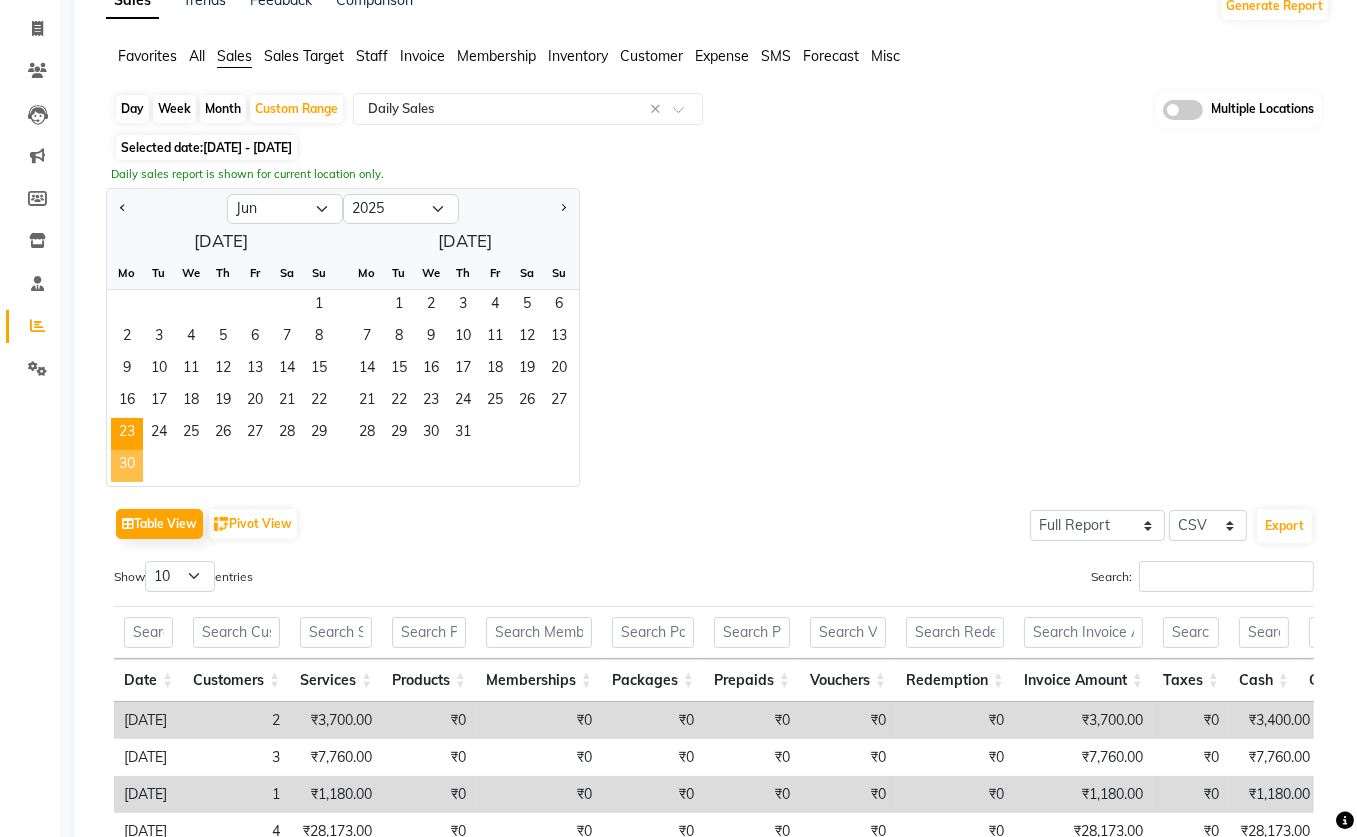 click on "30" 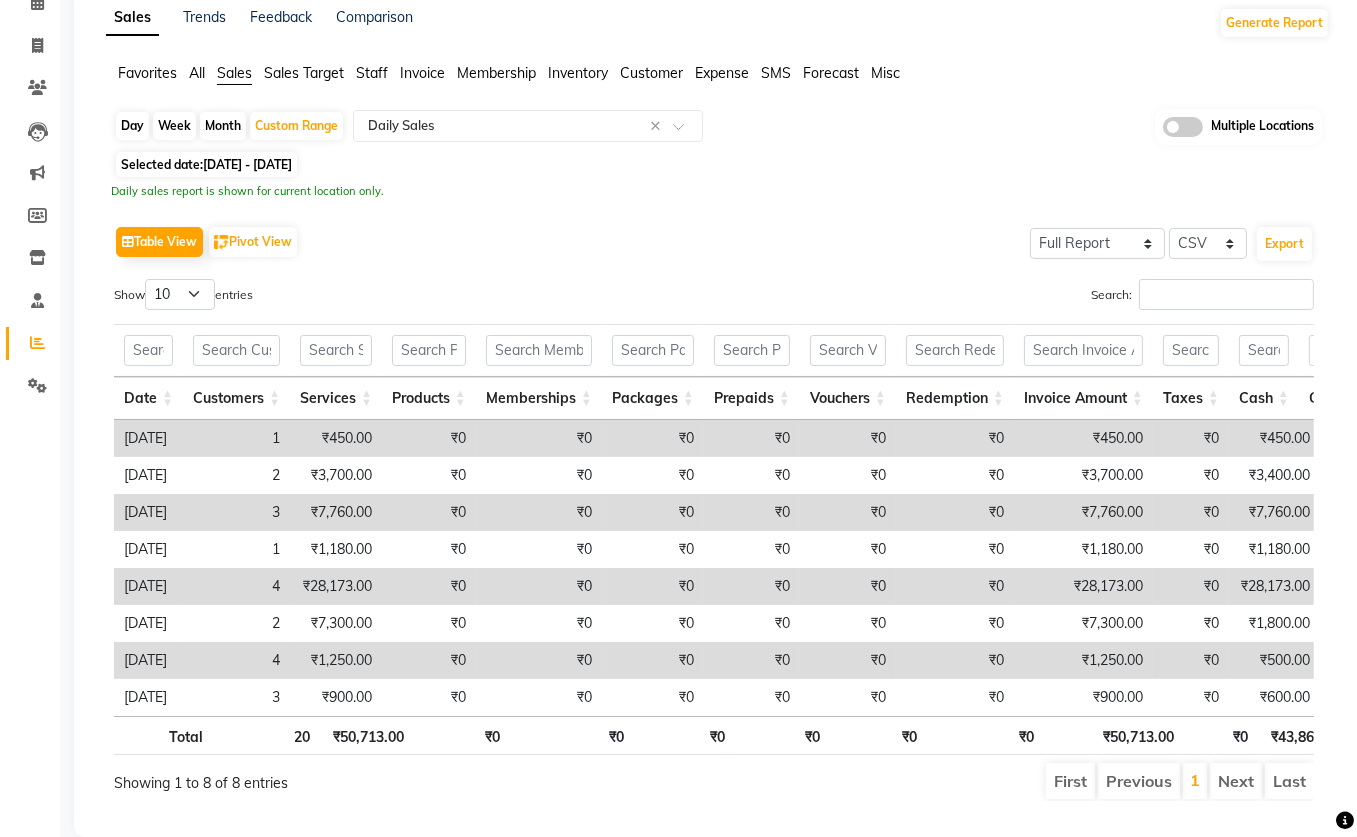scroll, scrollTop: 0, scrollLeft: 0, axis: both 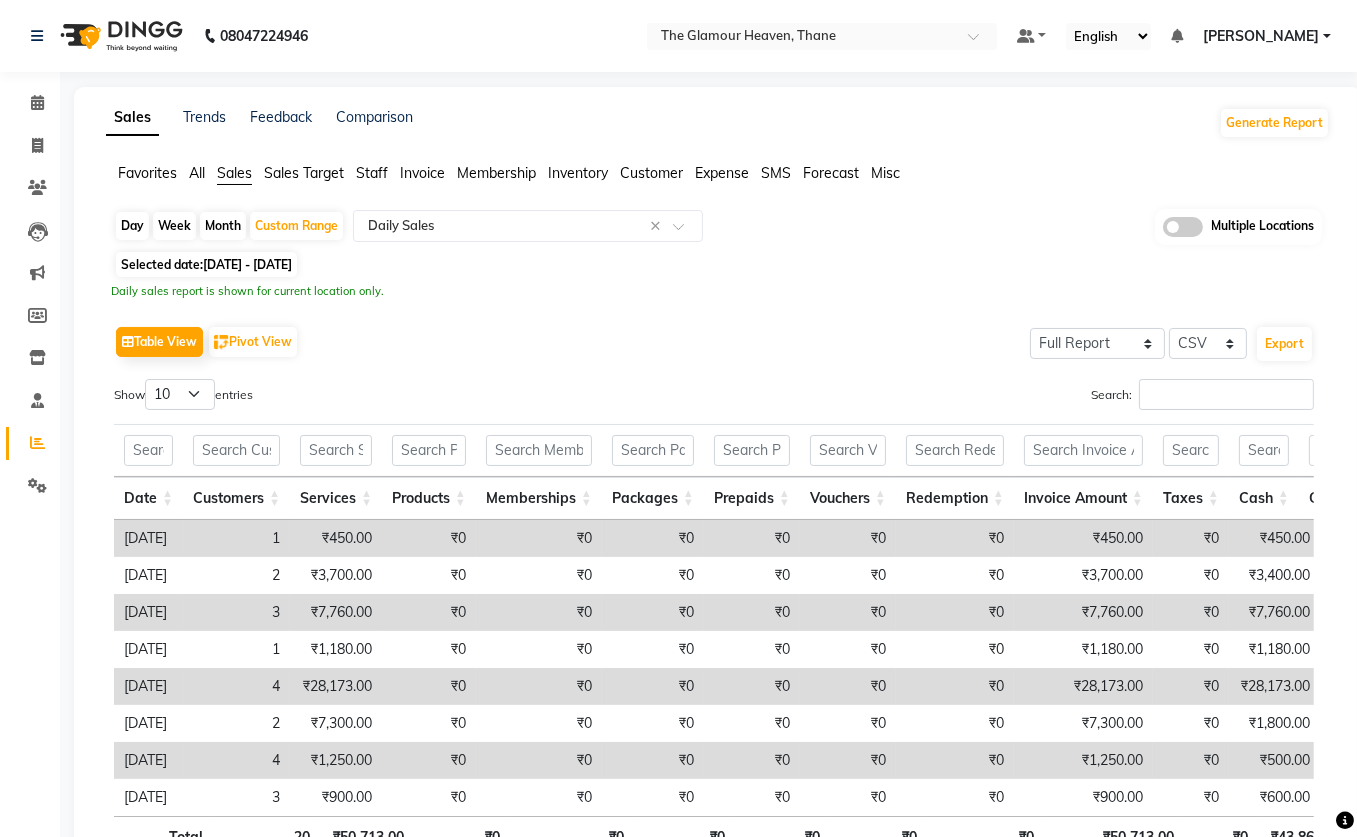 click on "23-06-2025 - 30-06-2025" 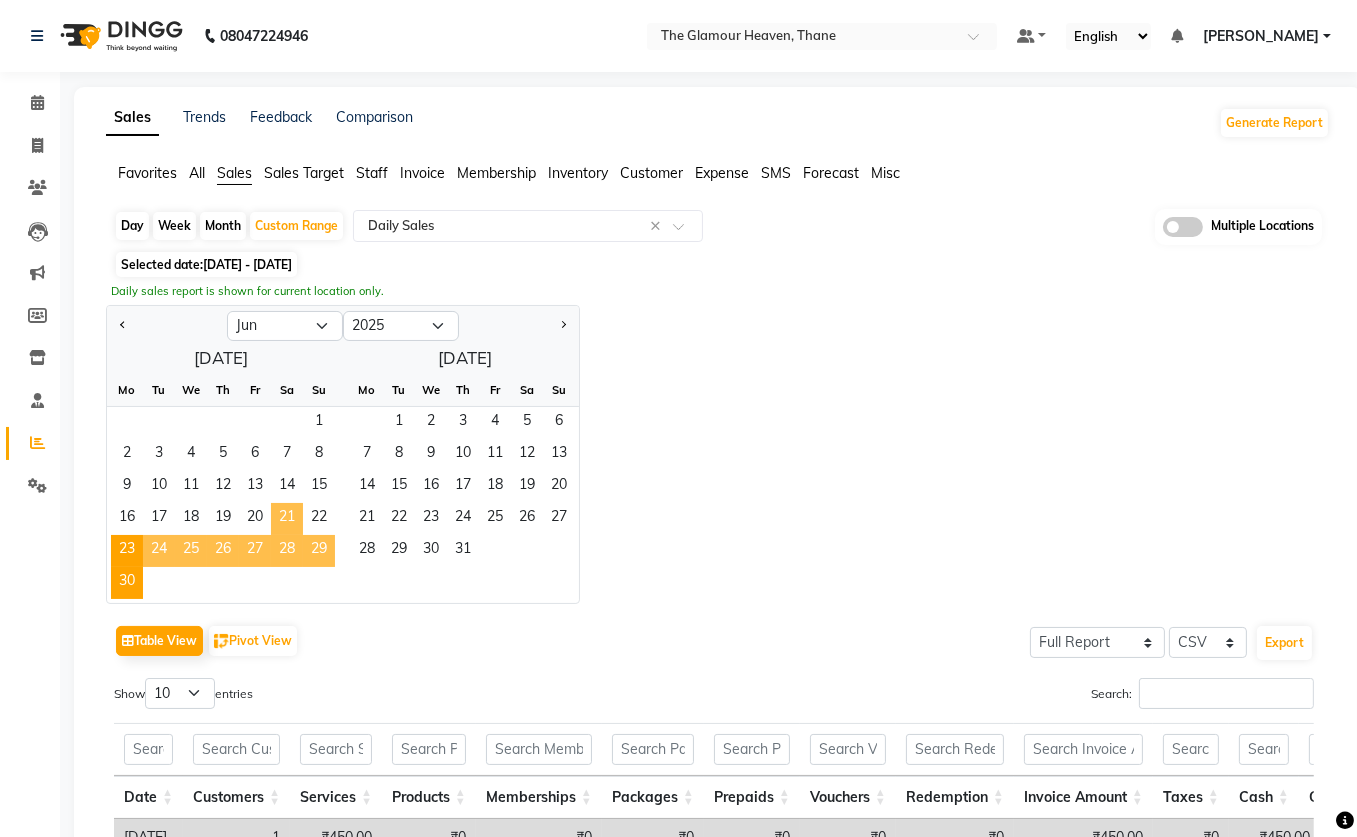 click on "21" 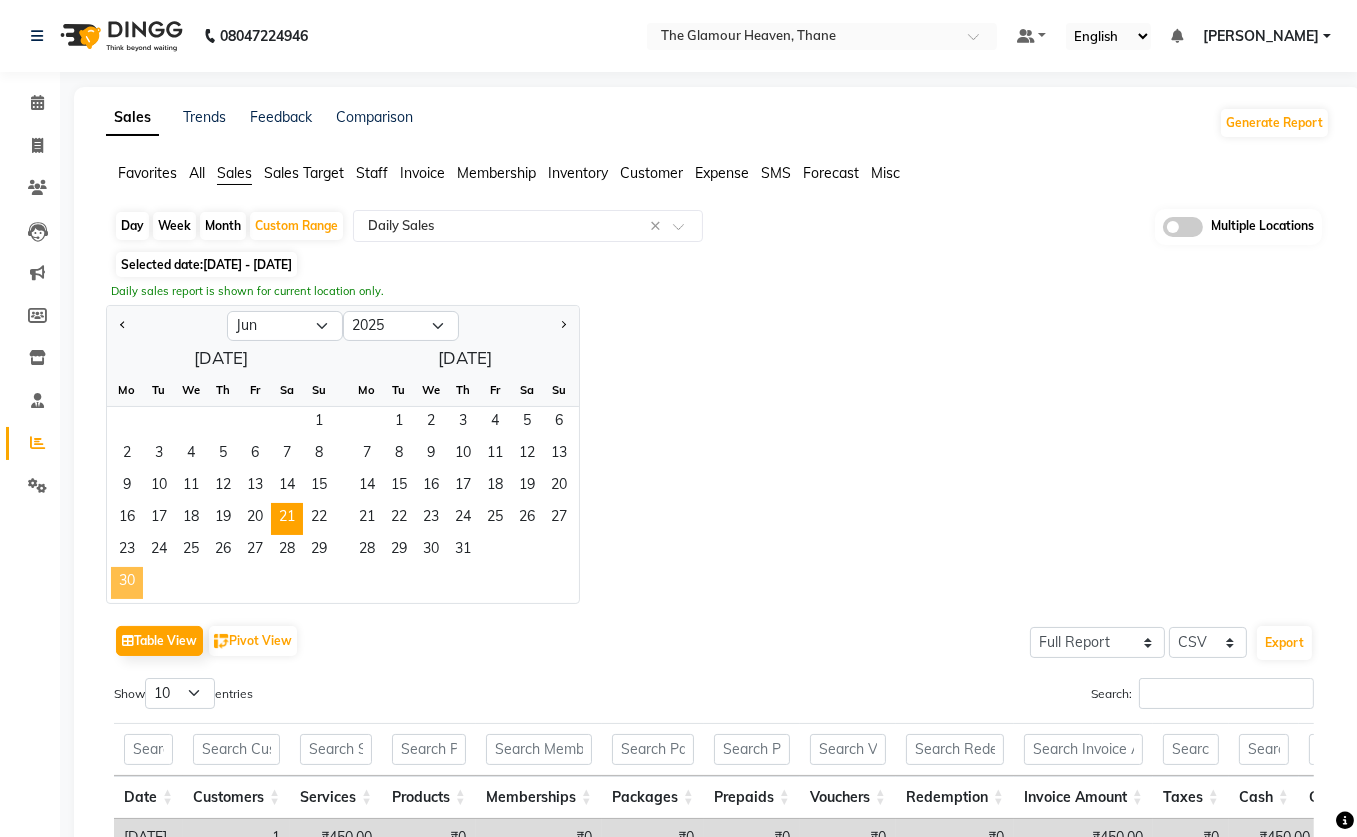 click on "30" 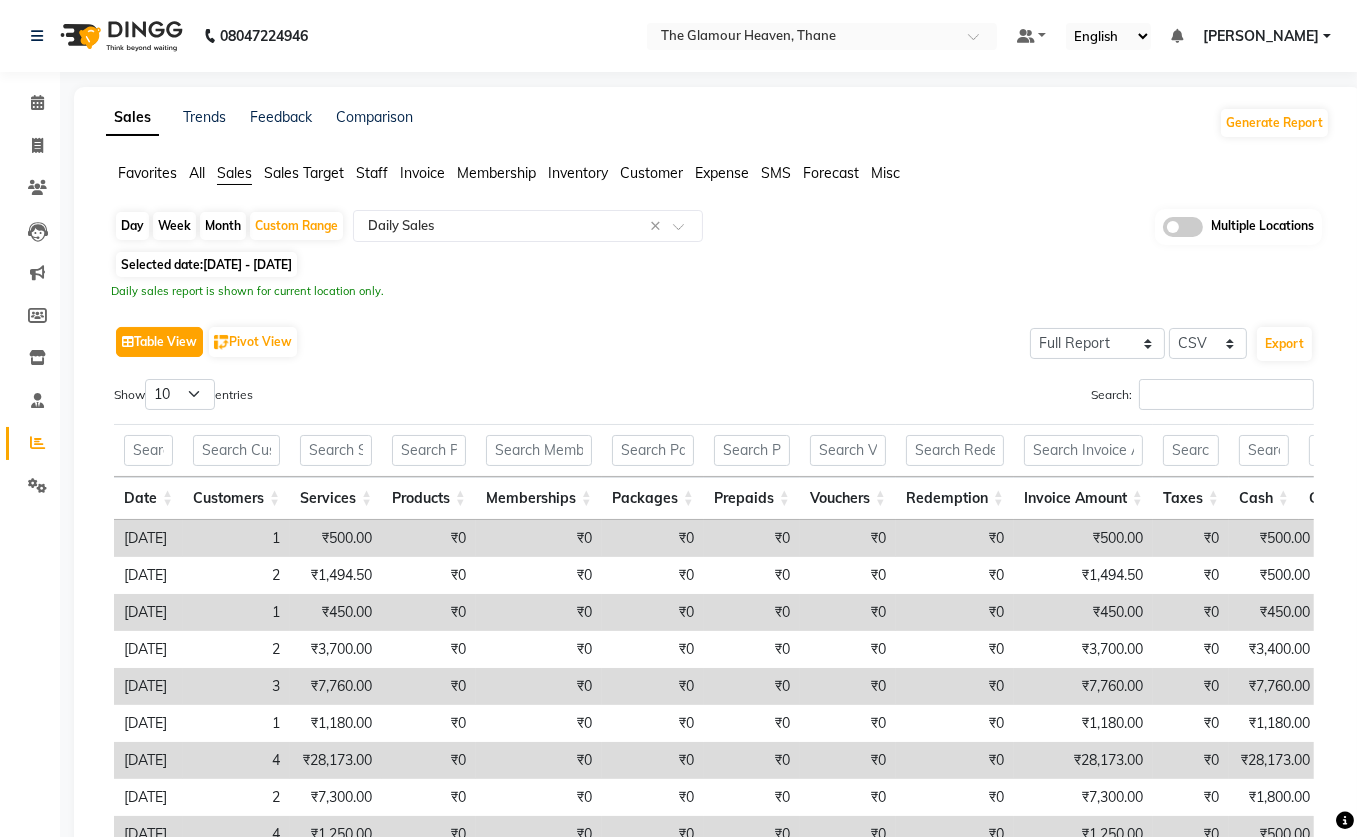 click on "Table View" 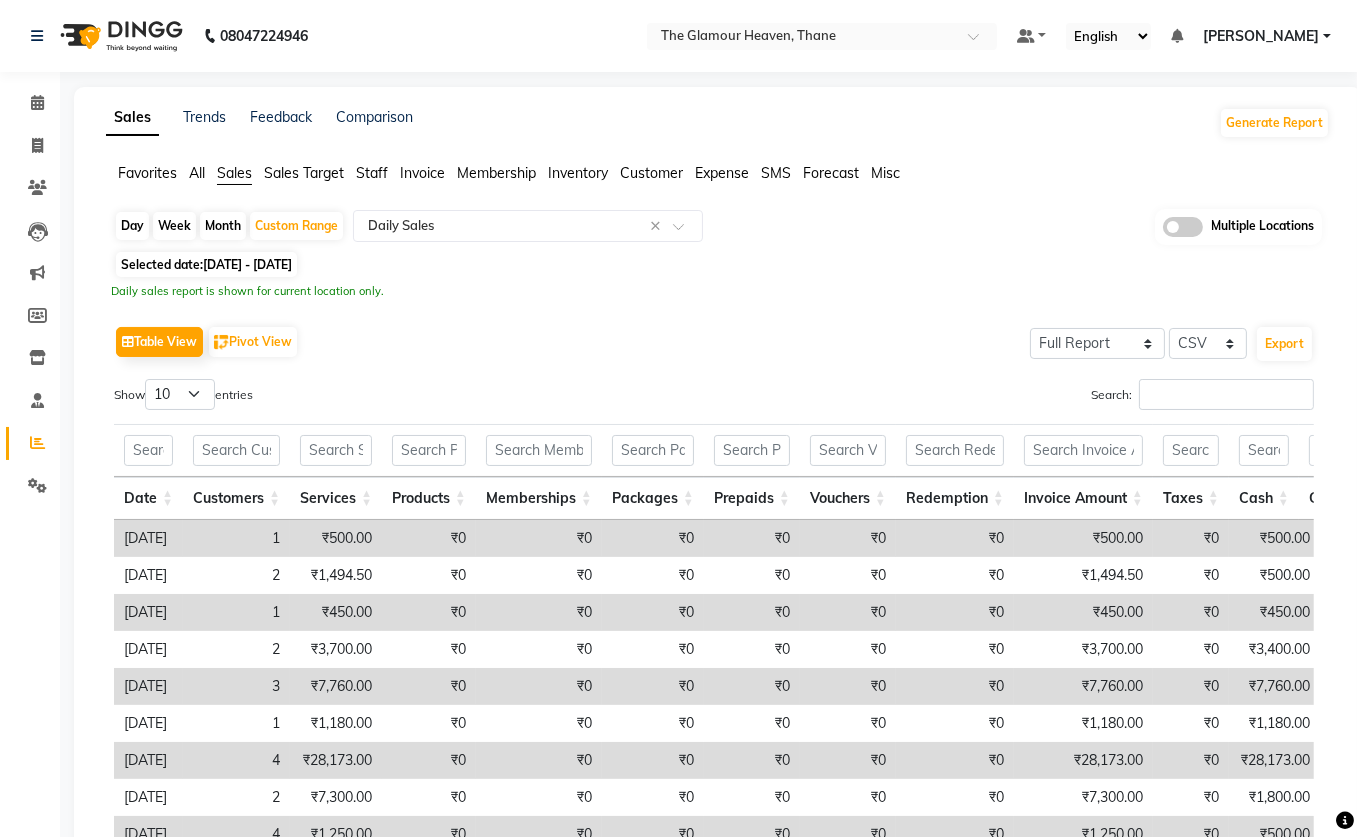 click on "21-06-2025 - 30-06-2025" 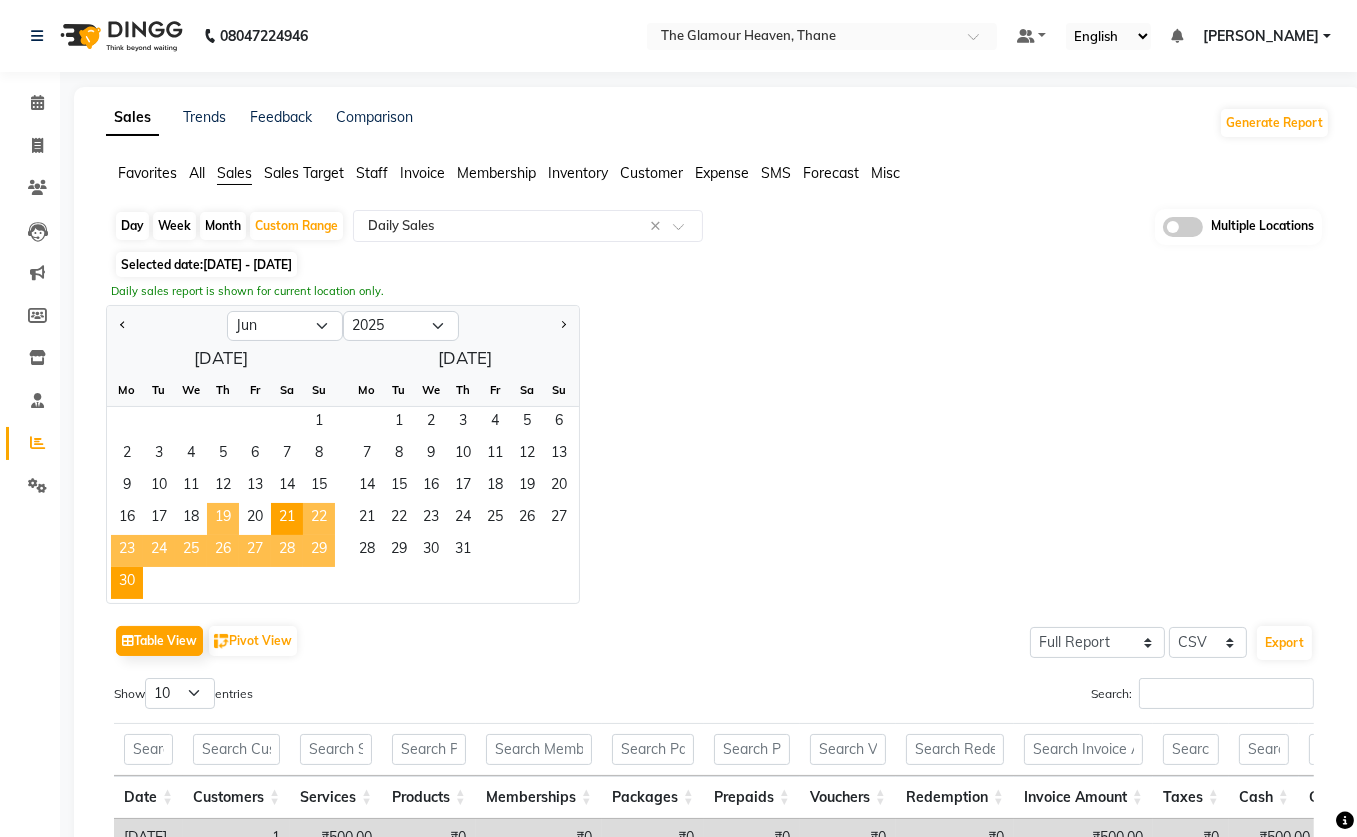 click on "19" 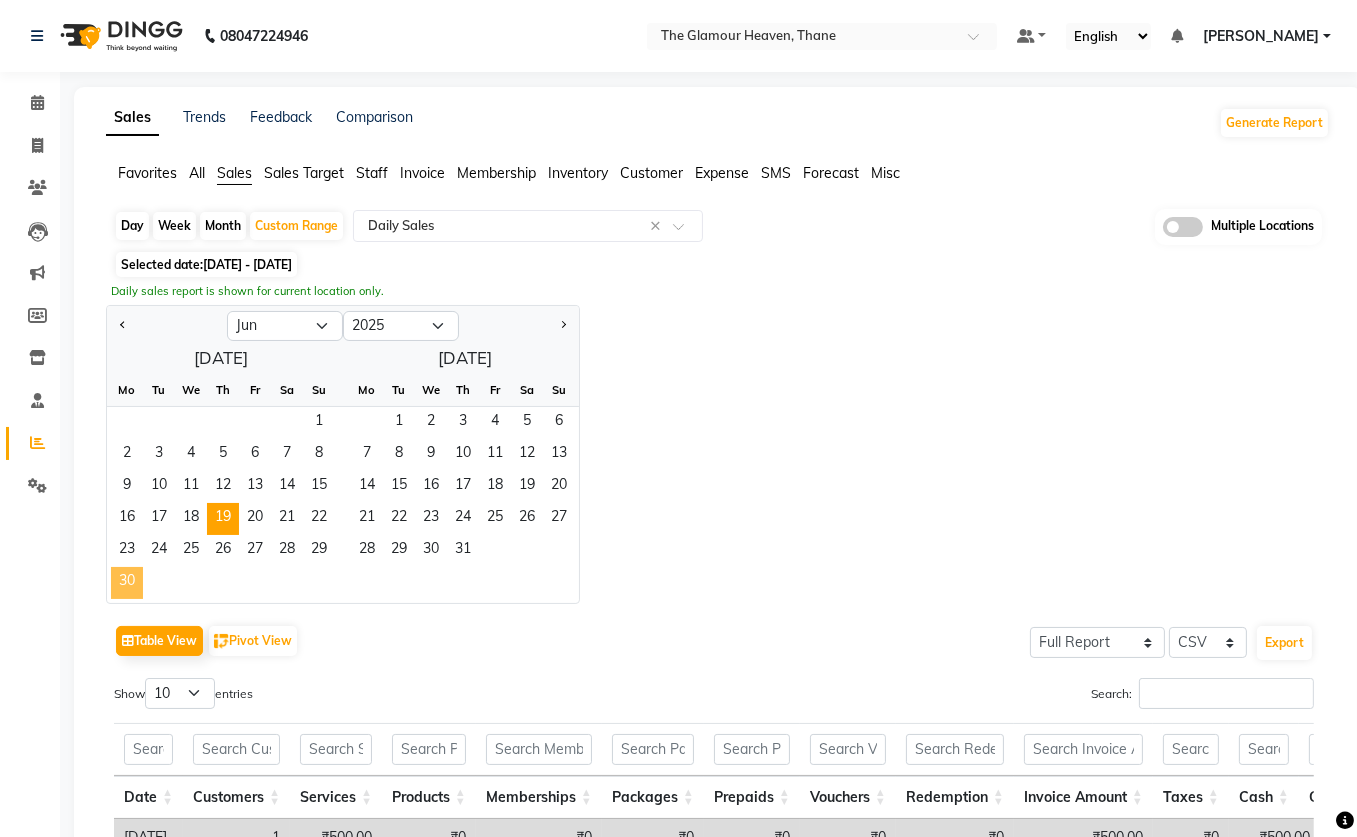 click on "30" 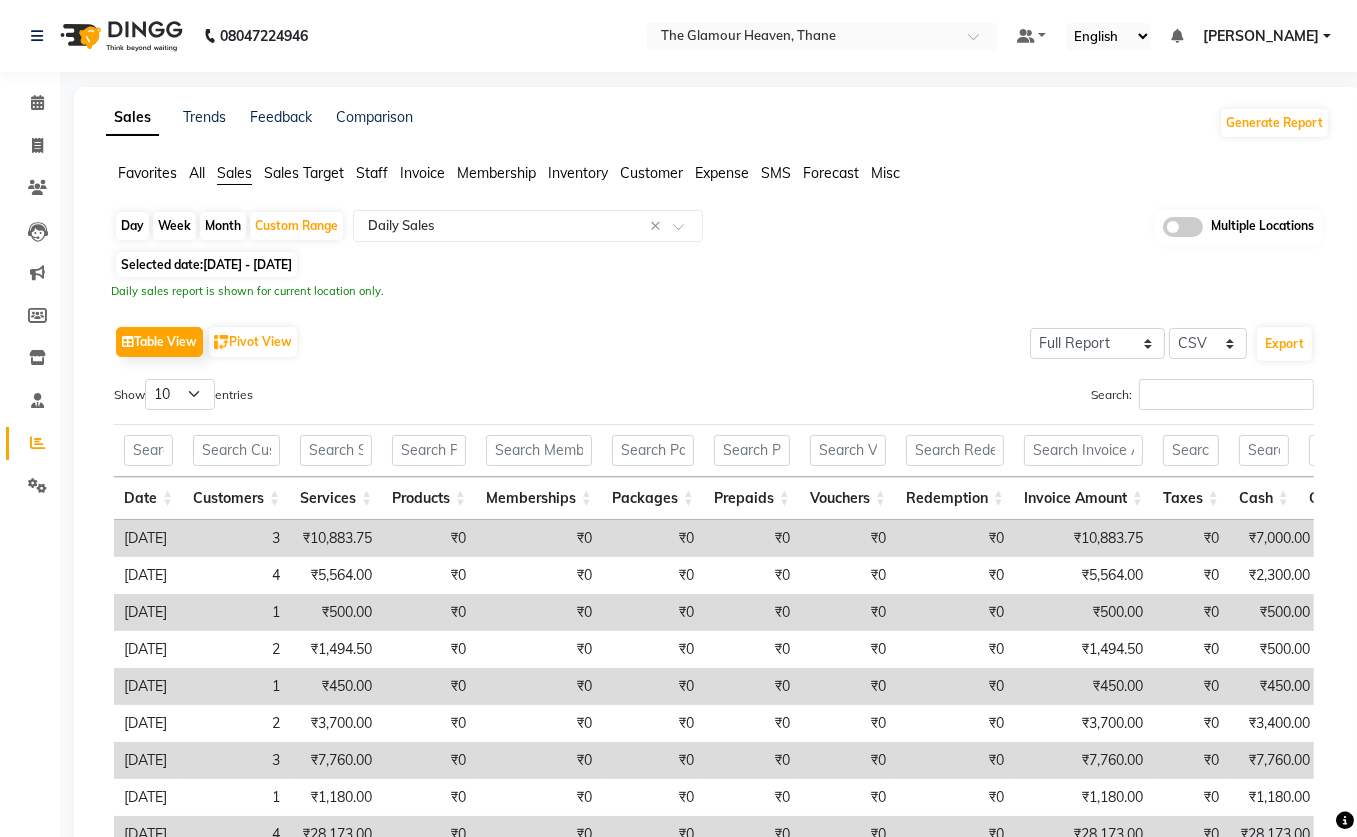click on "Selected date:  19-06-2025 - 30-06-2025" 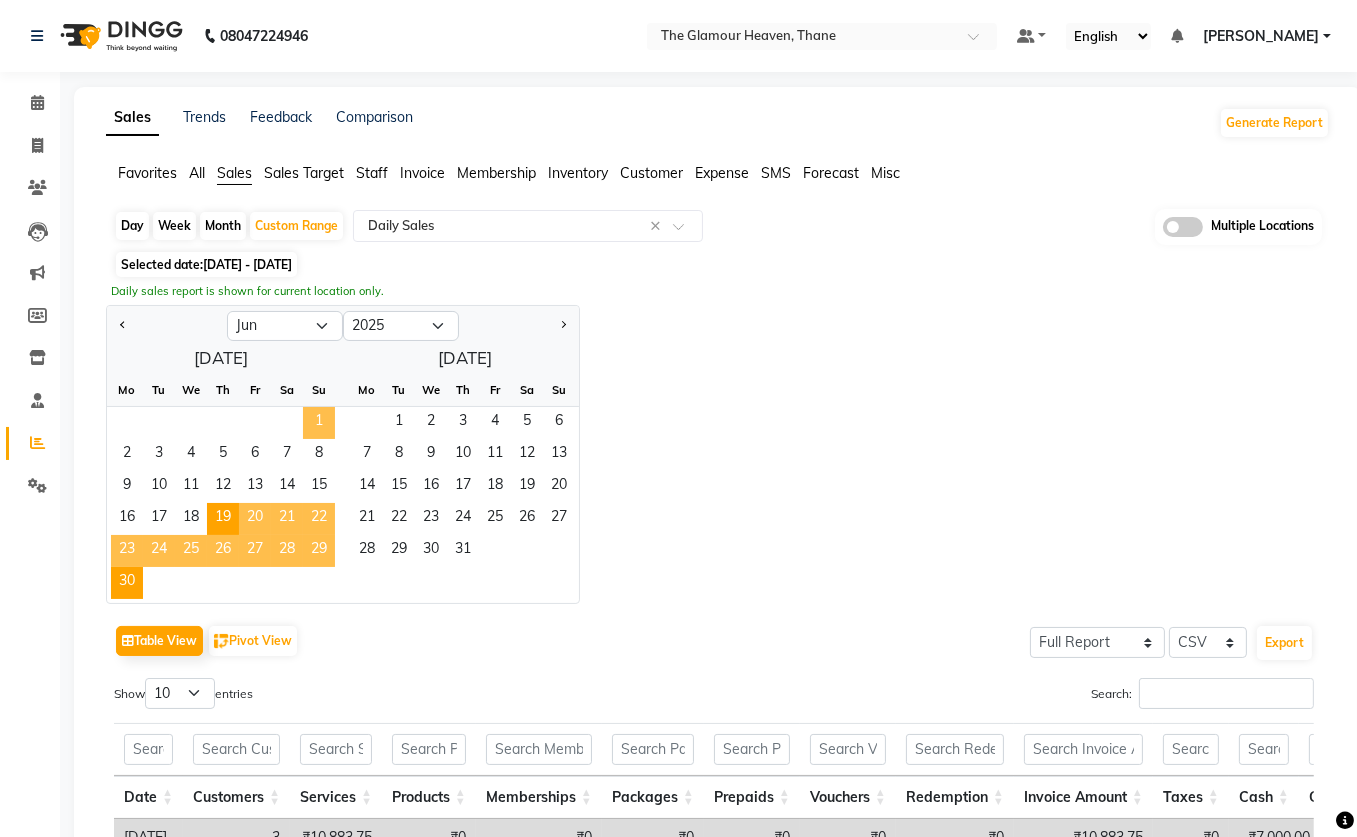click on "1" 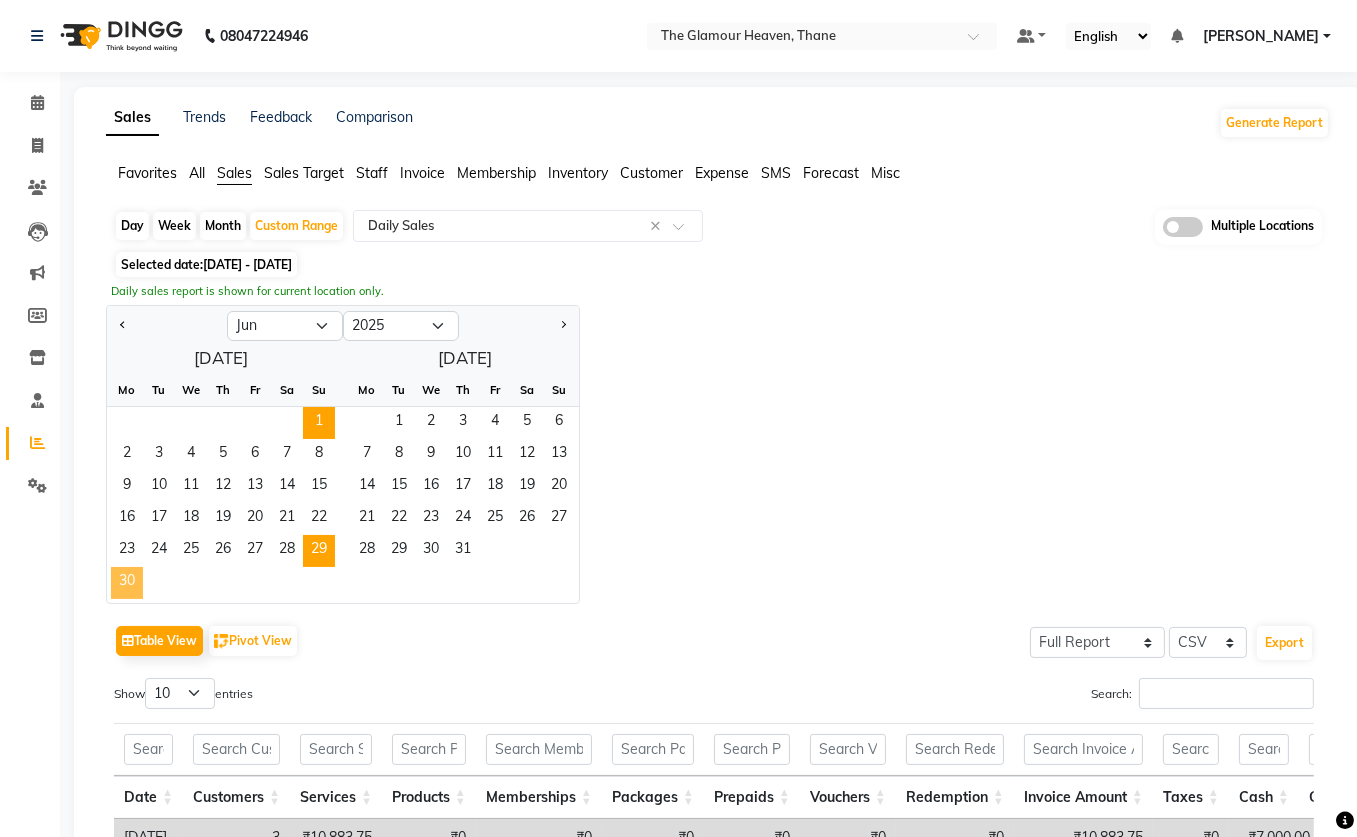 drag, startPoint x: 128, startPoint y: 578, endPoint x: 313, endPoint y: 558, distance: 186.07794 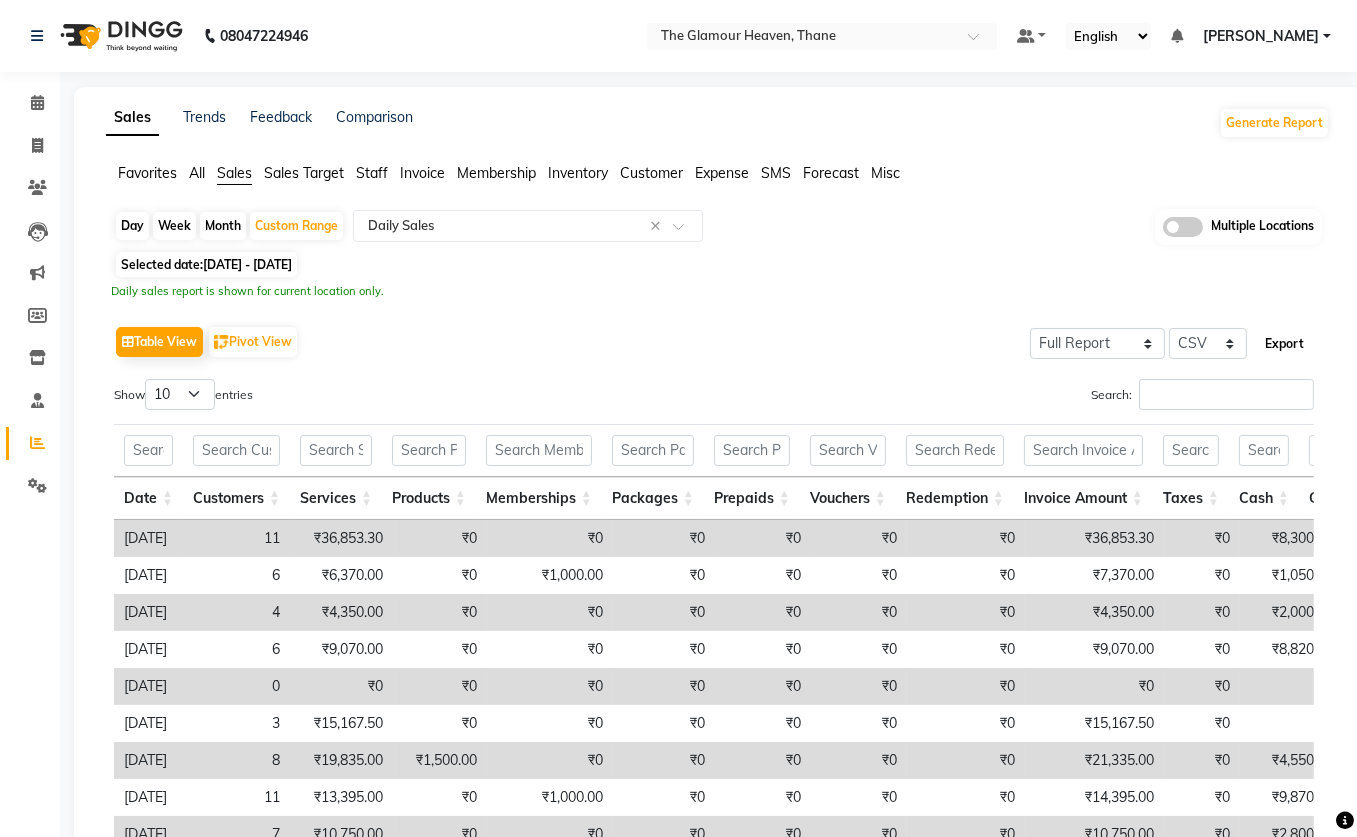 click on "Export" 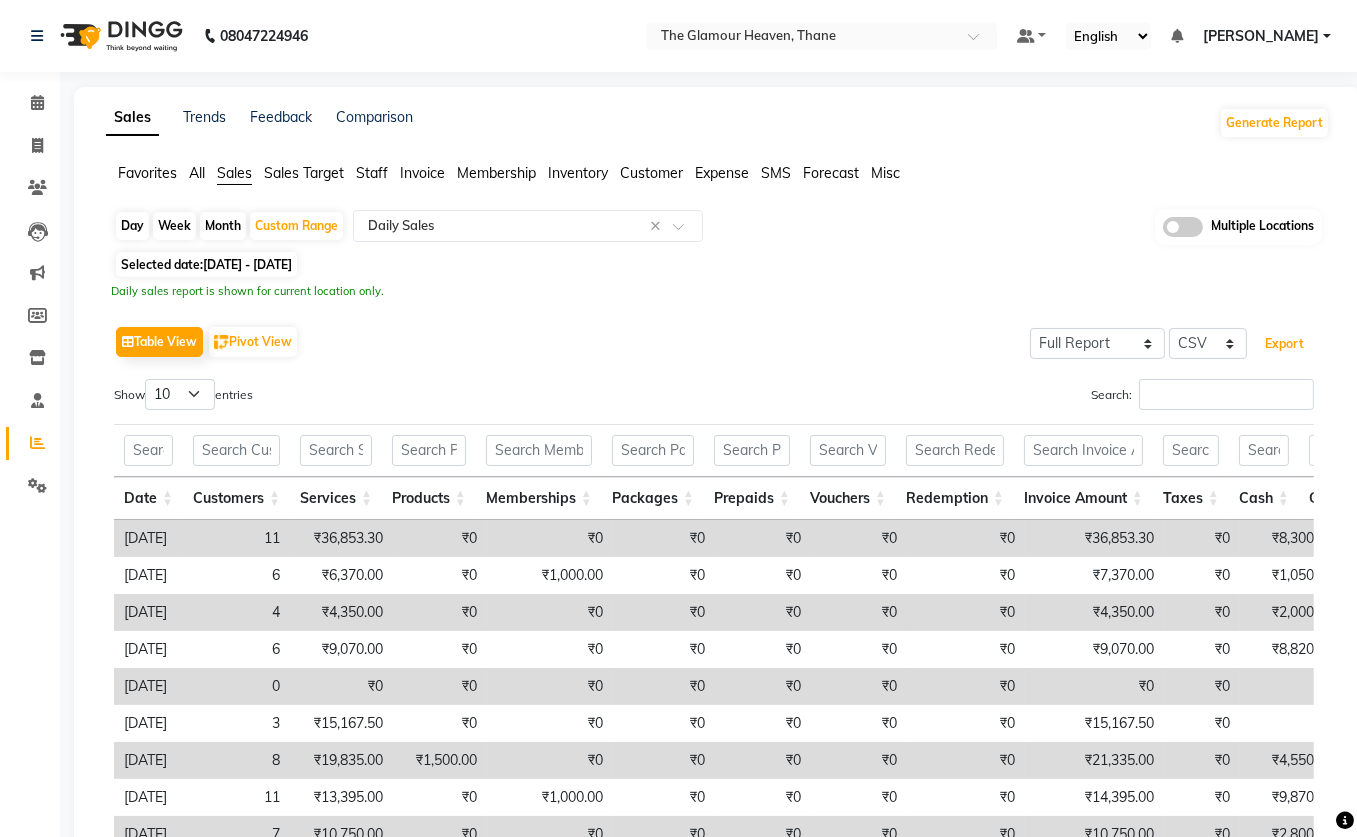 type 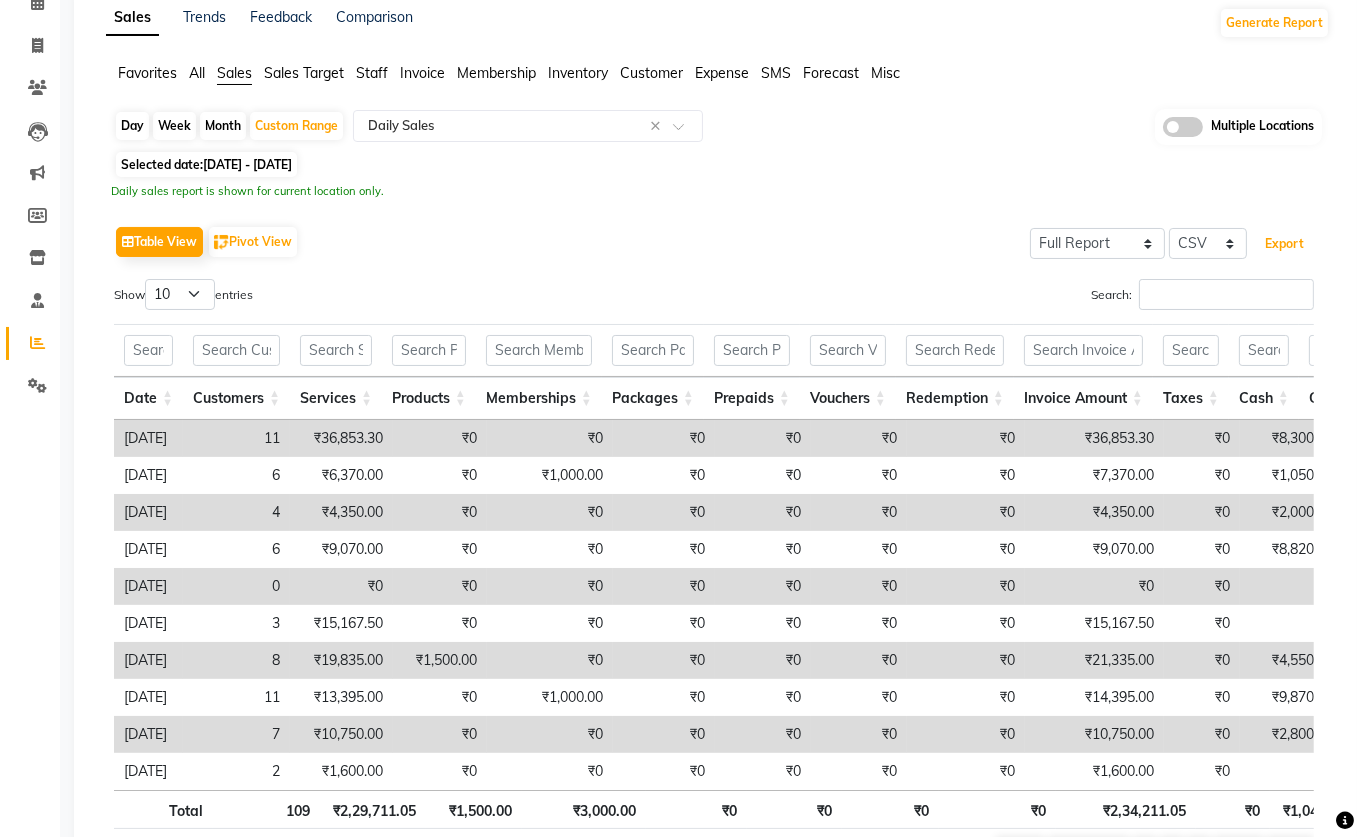 scroll, scrollTop: 228, scrollLeft: 0, axis: vertical 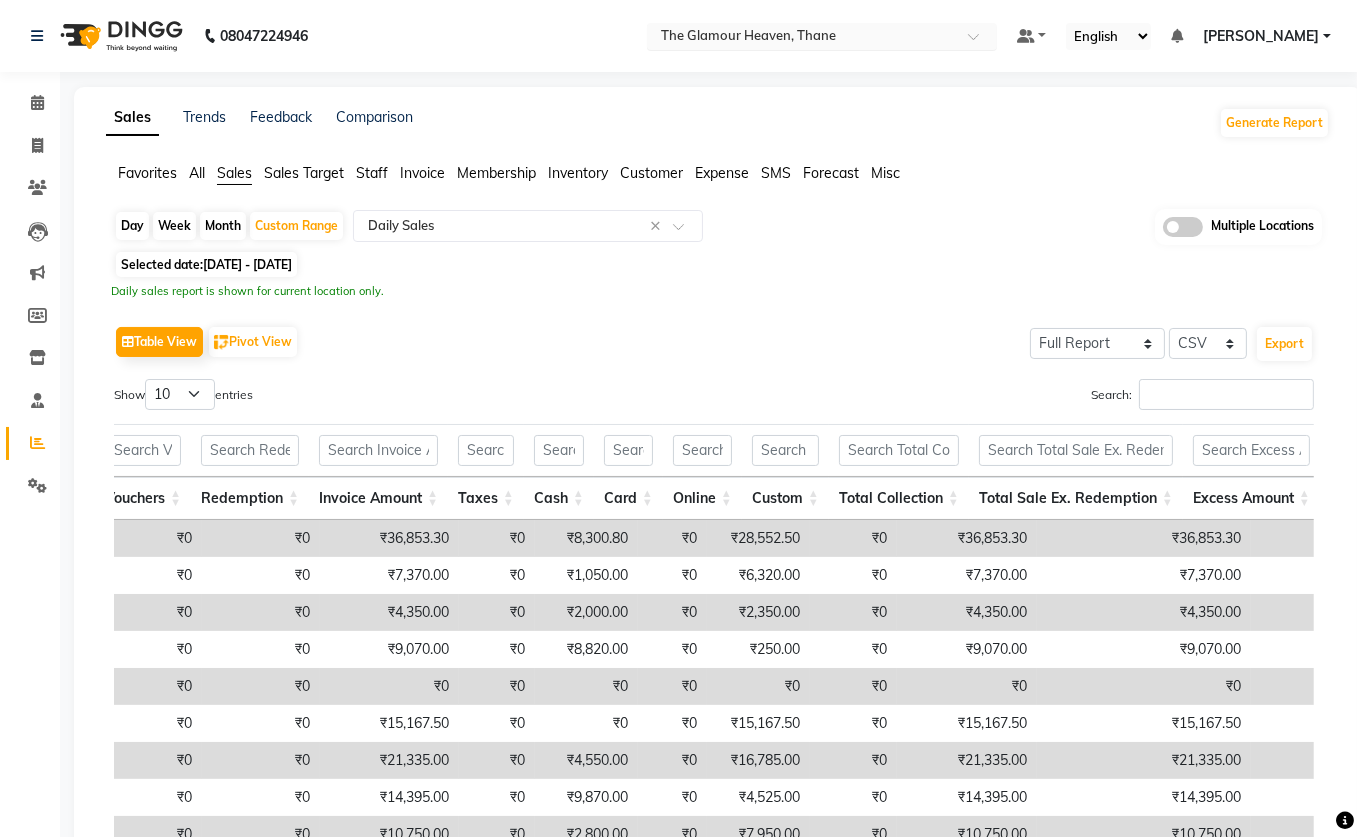 click at bounding box center (980, 42) 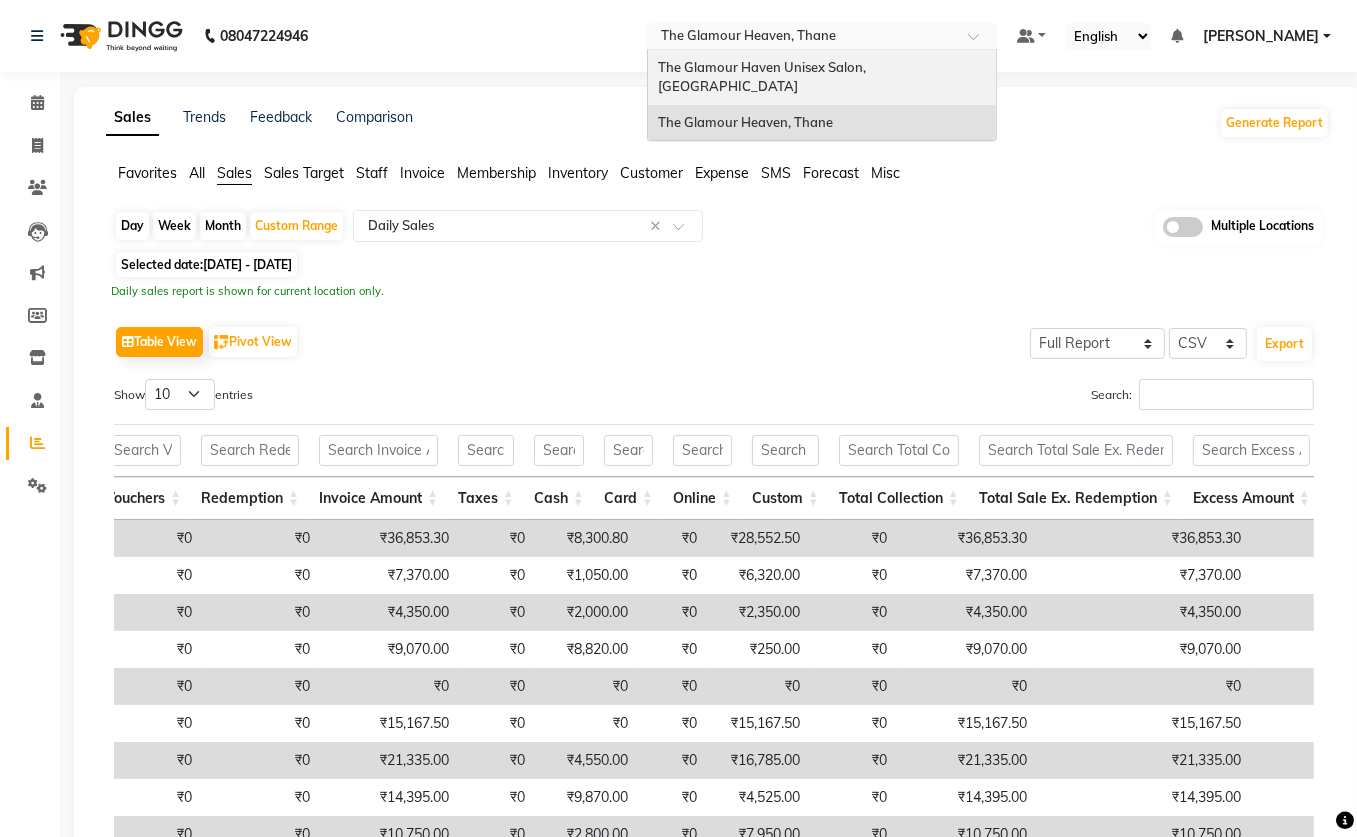 click on "The Glamour Haven Unisex Salon, [GEOGRAPHIC_DATA]" at bounding box center (763, 77) 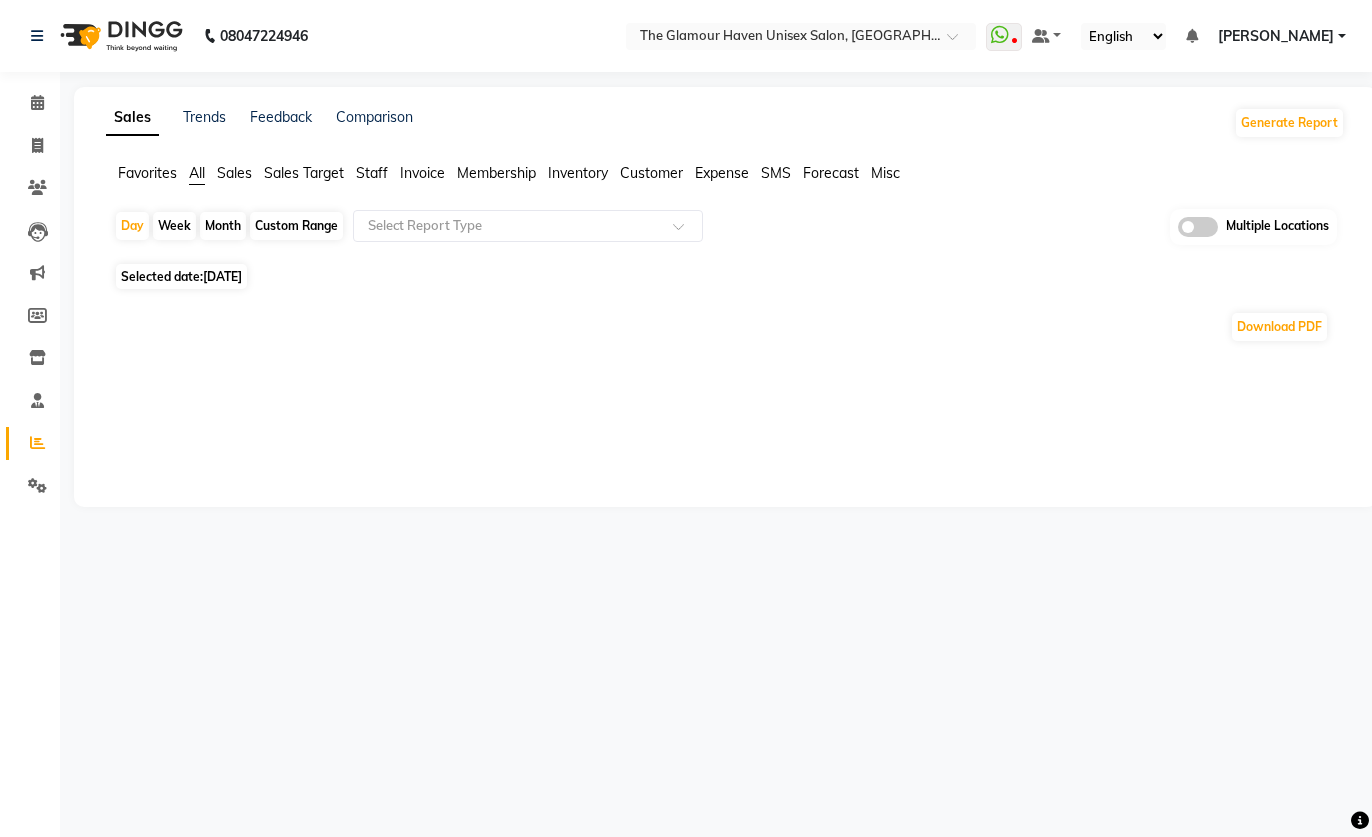 scroll, scrollTop: 0, scrollLeft: 0, axis: both 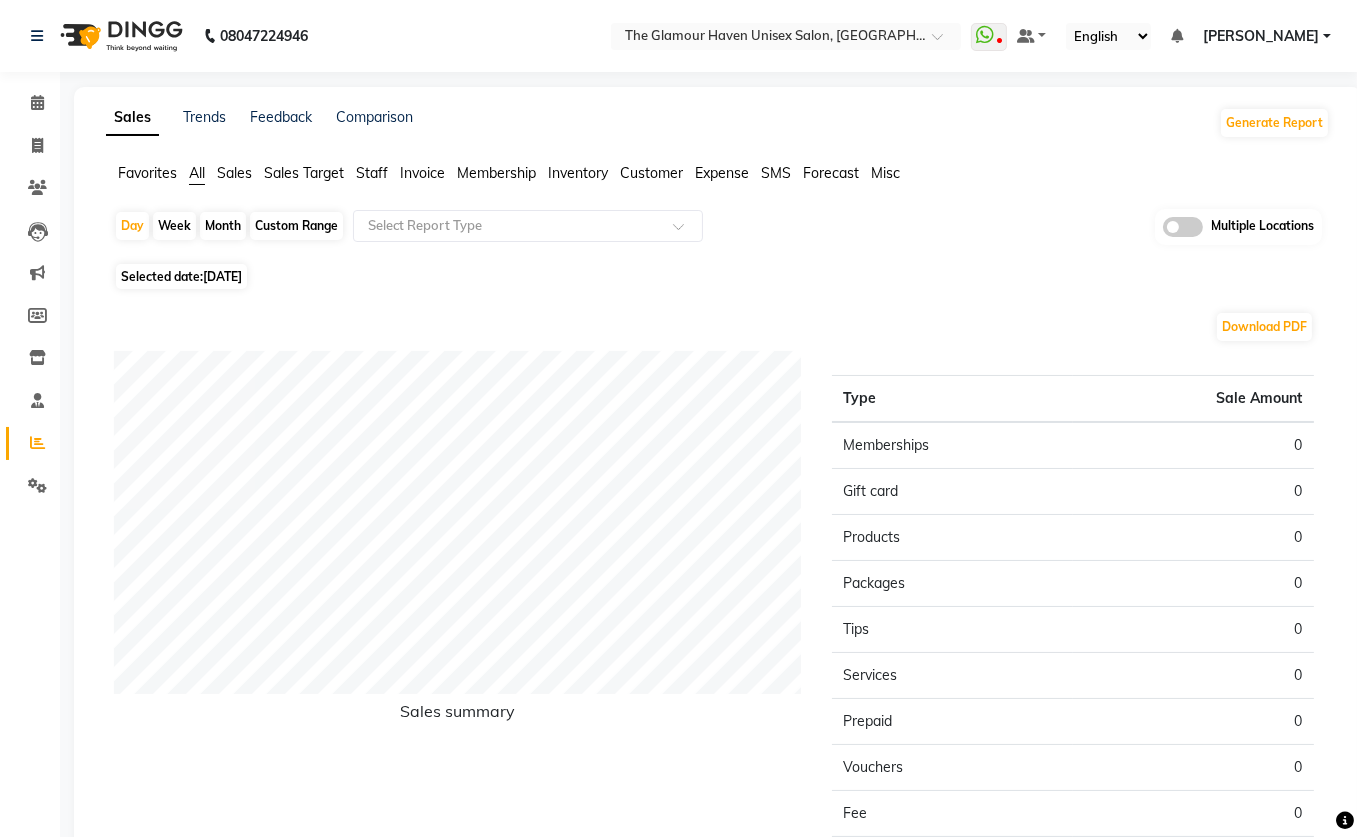 click on "Sales" 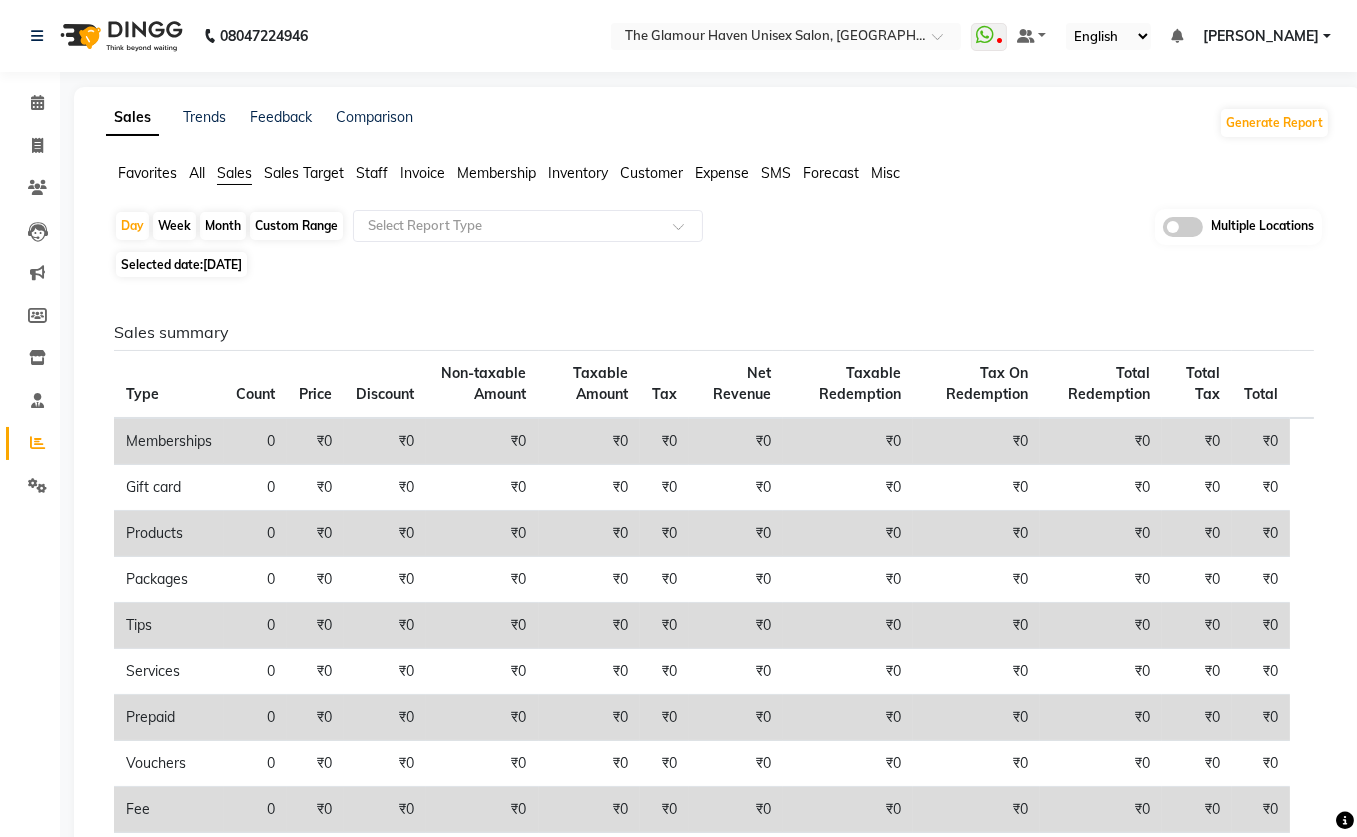 click on "[DATE]" 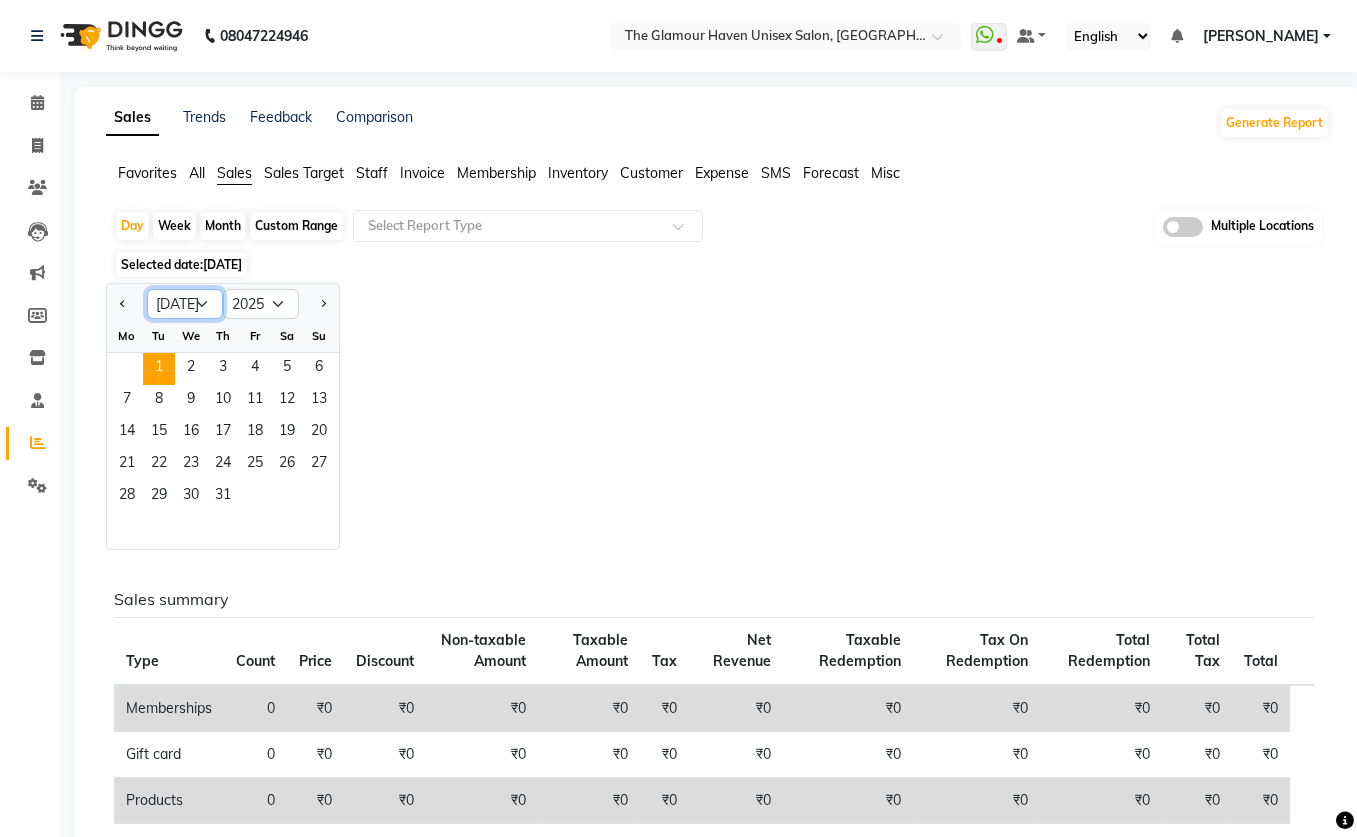 click on "Jan Feb Mar Apr May Jun [DATE] Aug Sep Oct Nov Dec" 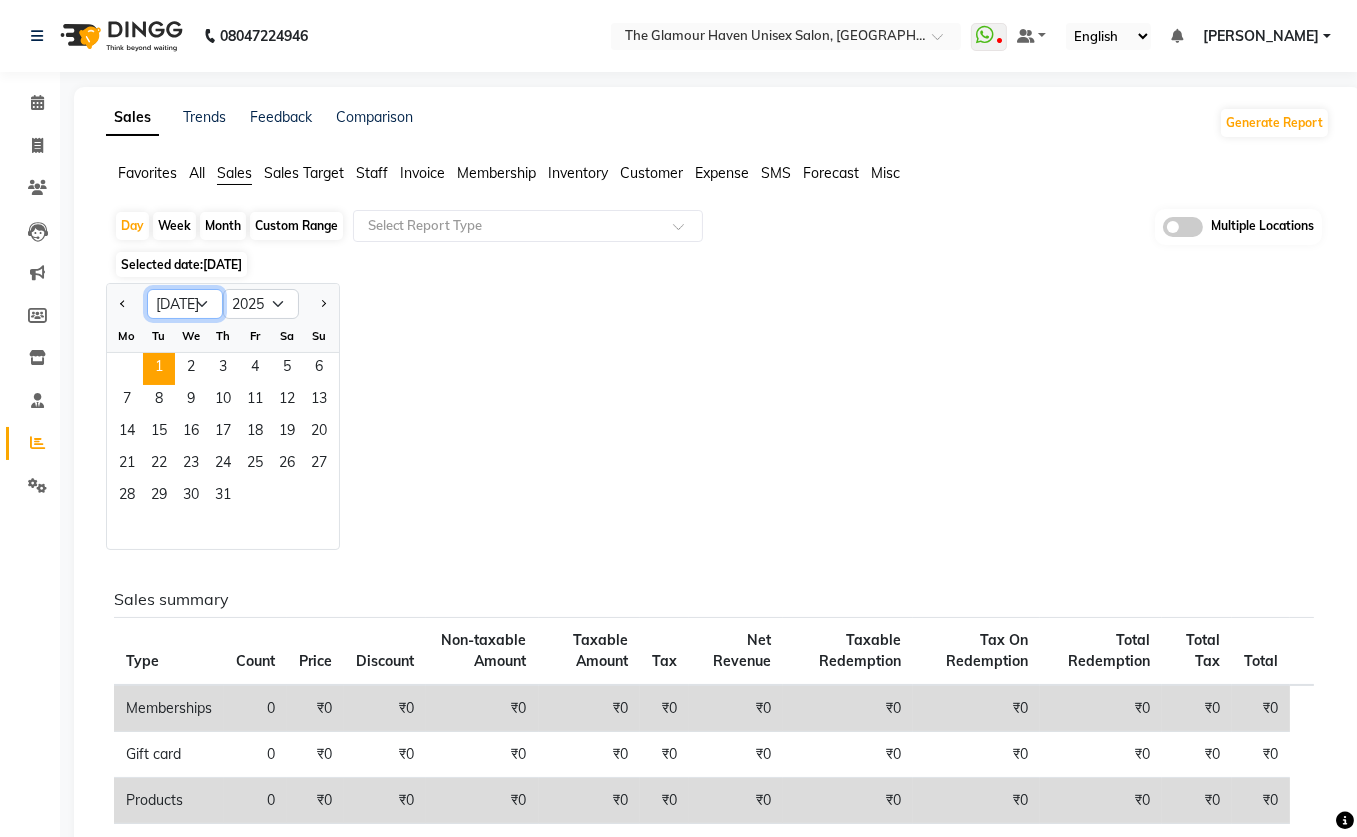 select on "6" 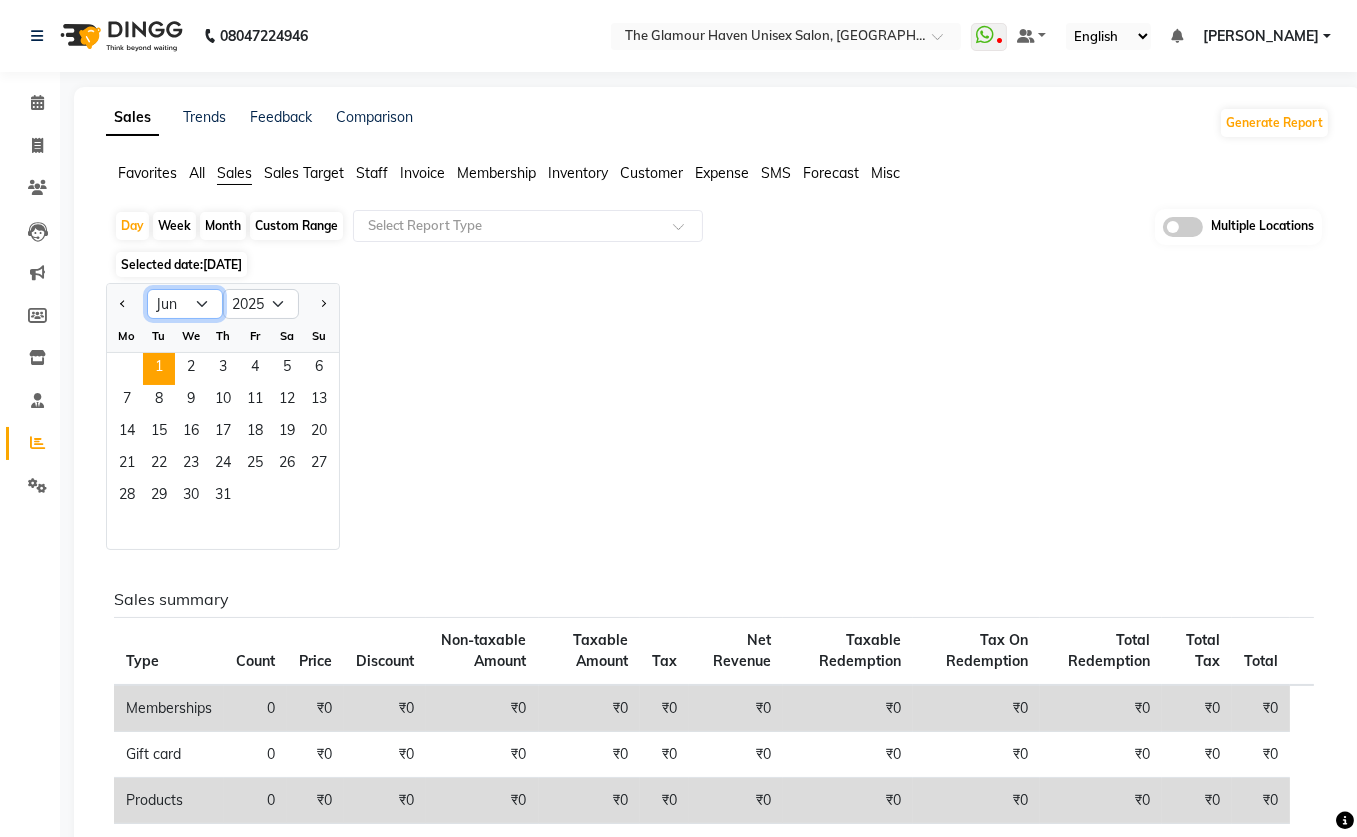 click on "Jan Feb Mar Apr May Jun [DATE] Aug Sep Oct Nov Dec" 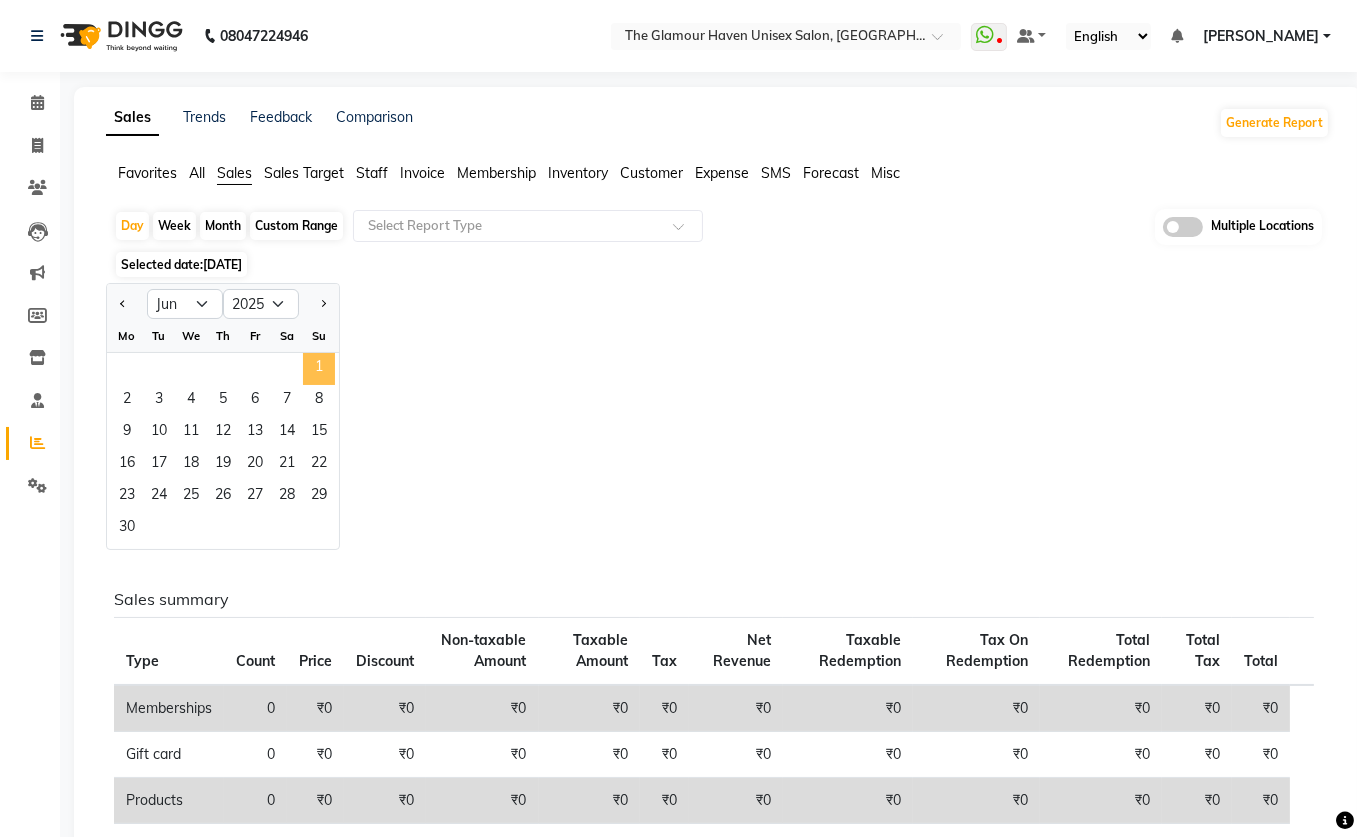 click on "1" 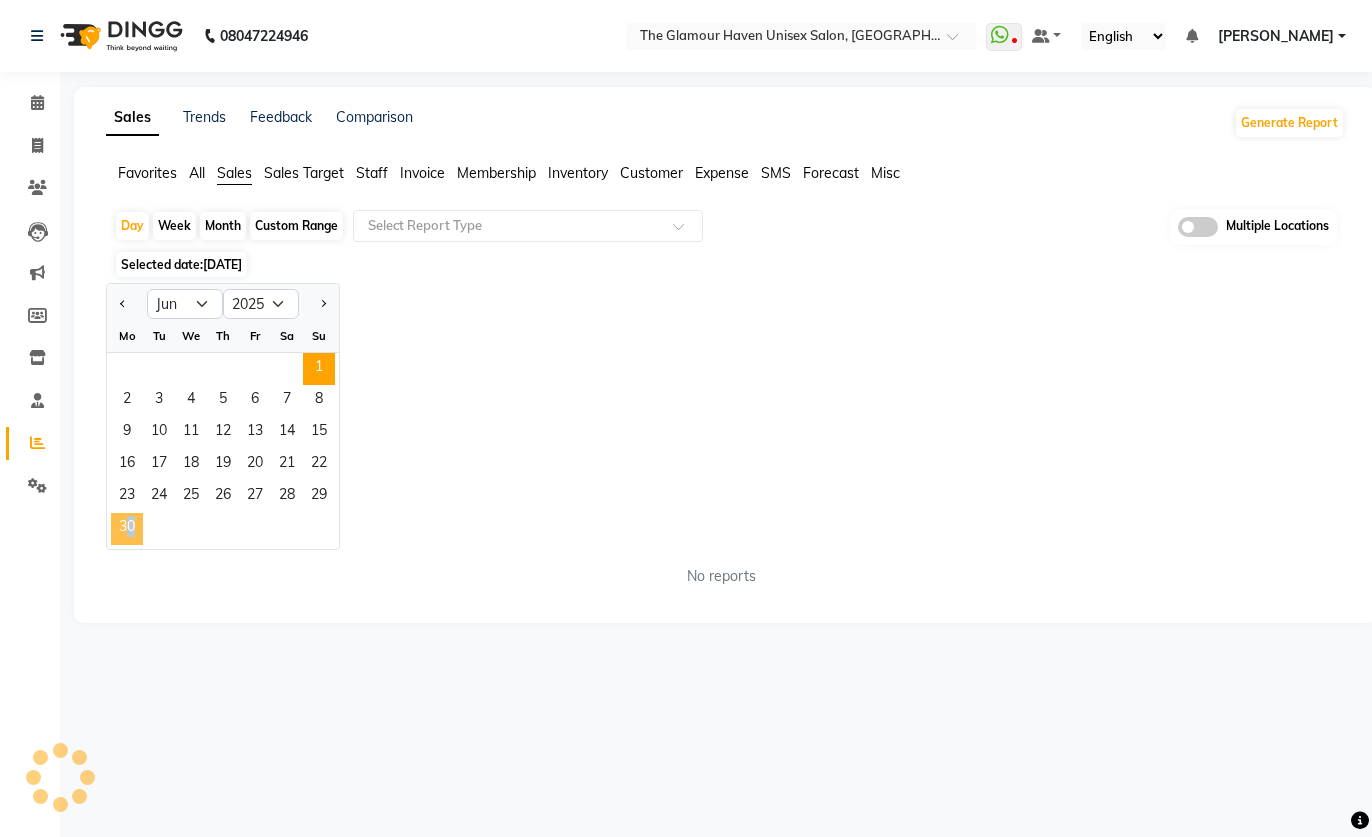 click on "30" 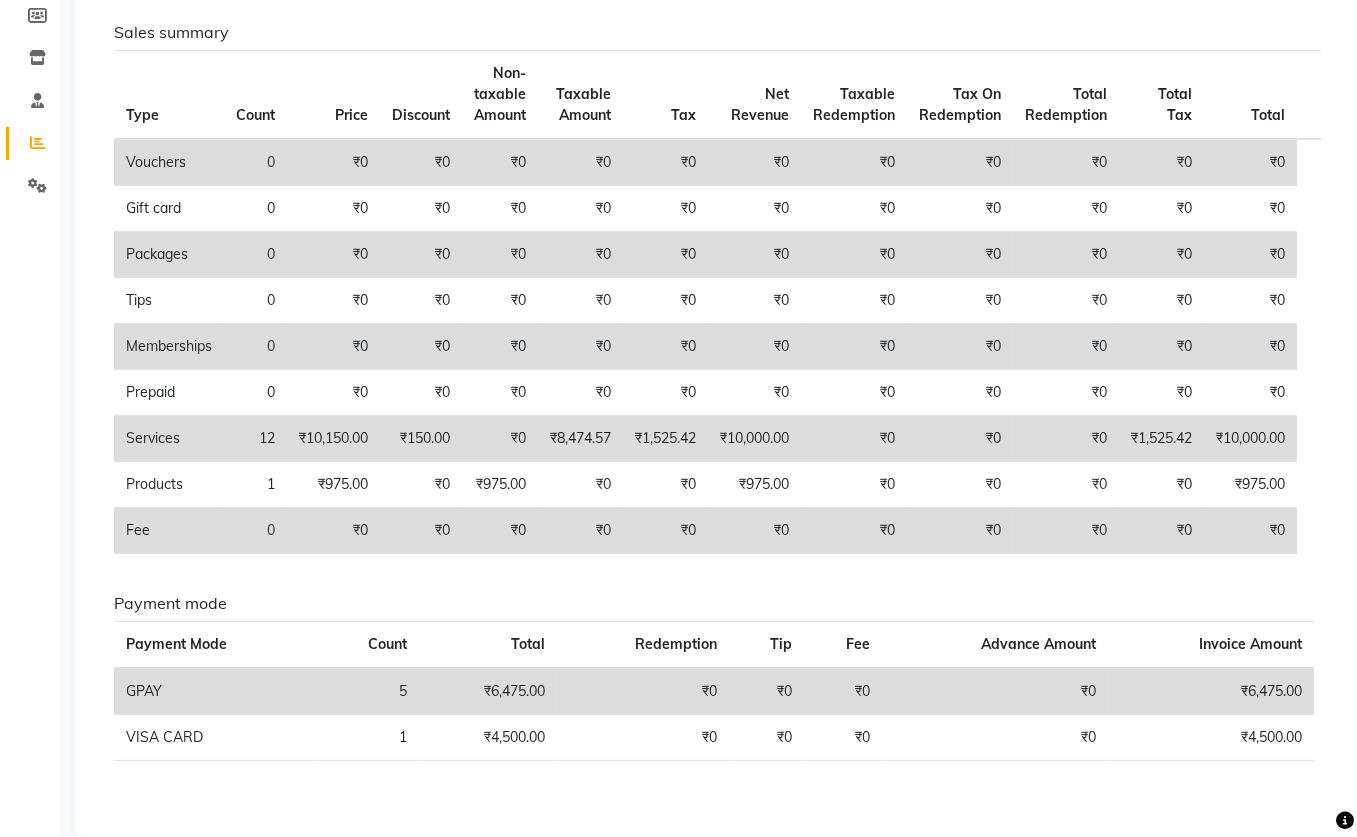 scroll, scrollTop: 0, scrollLeft: 0, axis: both 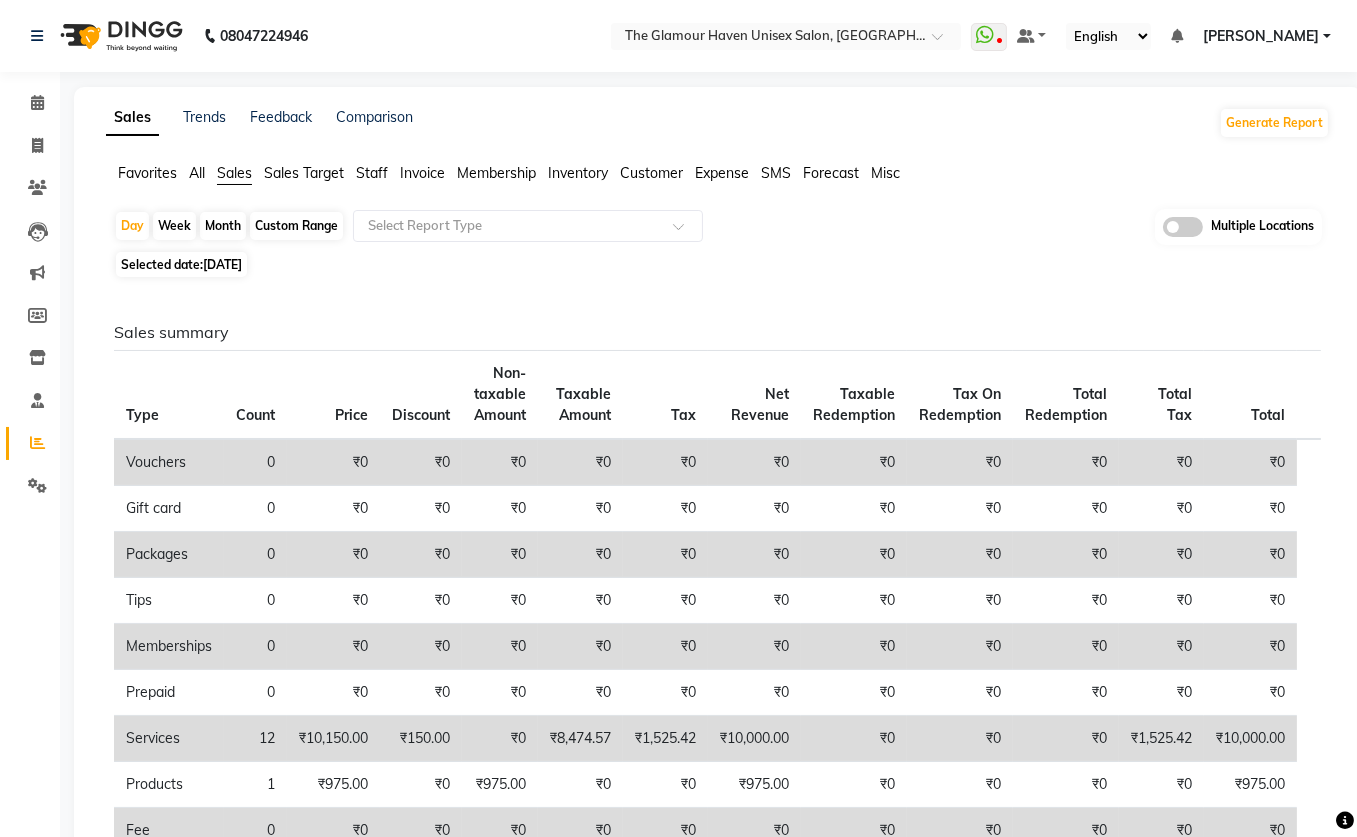 click on "Month" 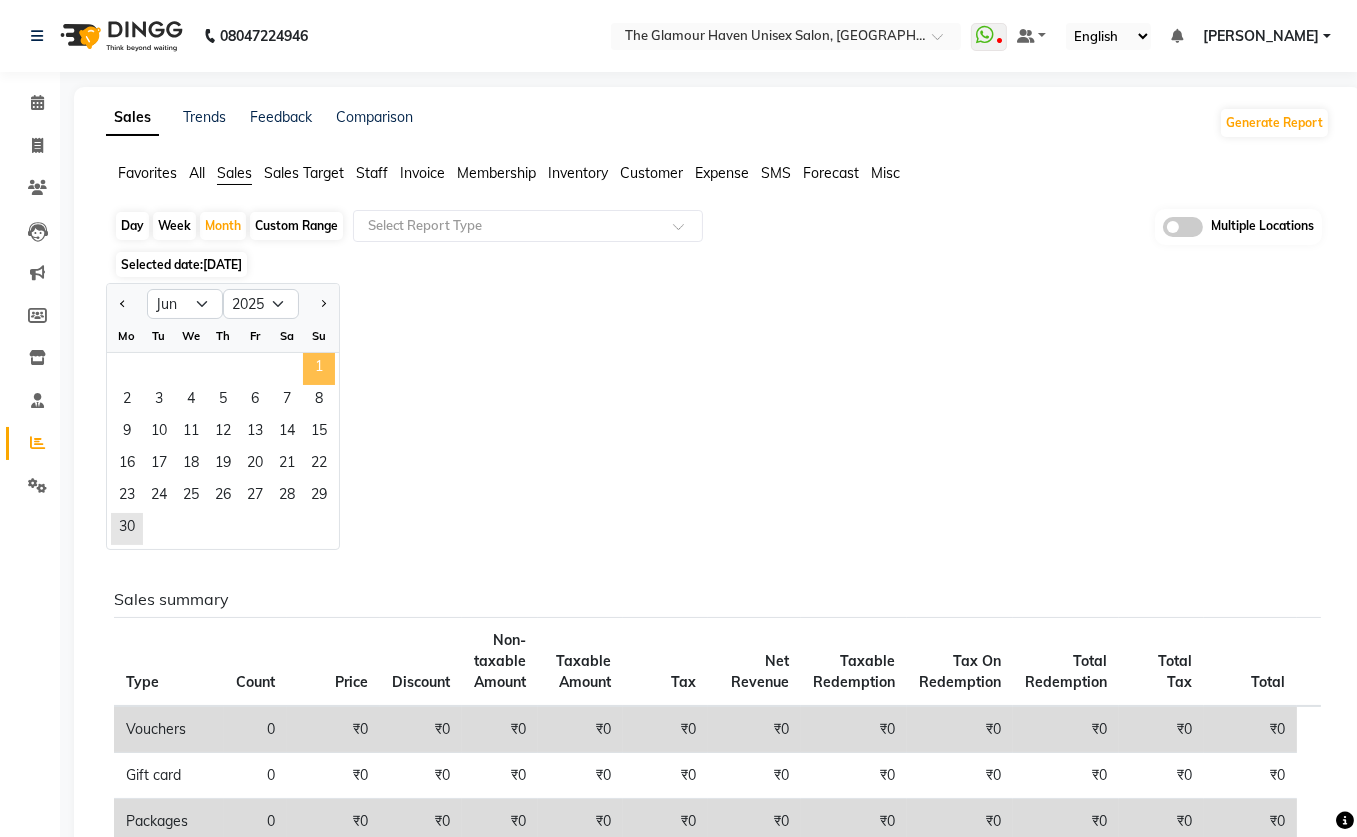 click on "1" 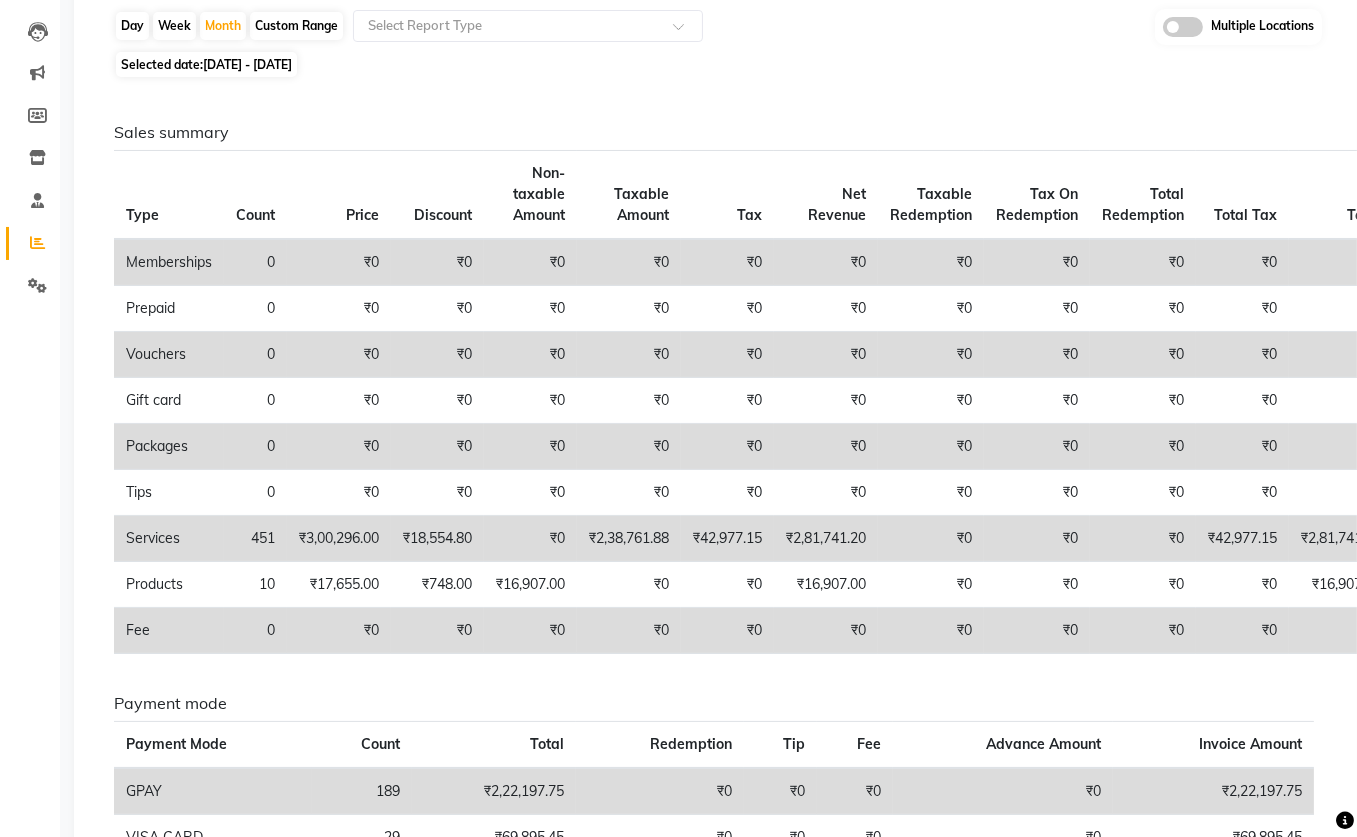 scroll, scrollTop: 0, scrollLeft: 0, axis: both 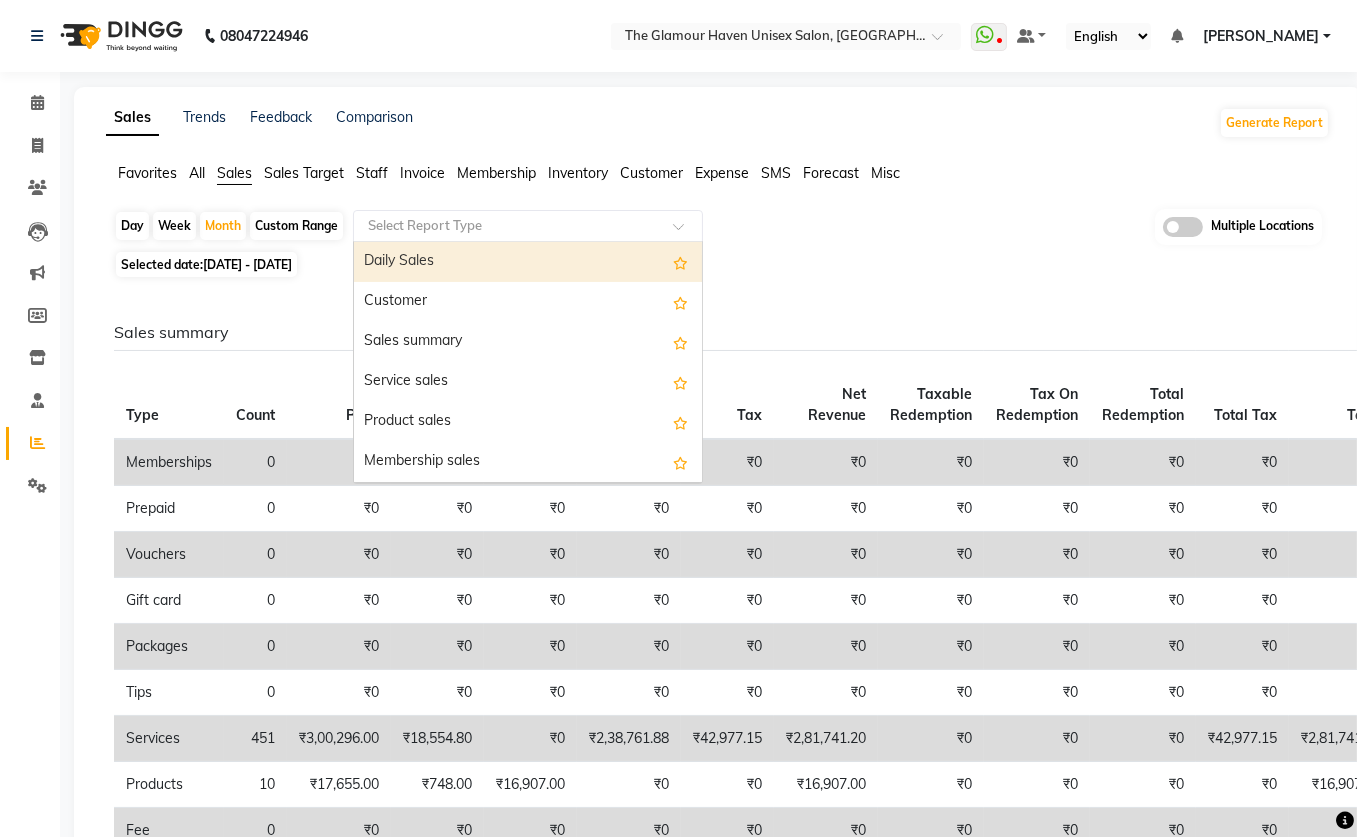 click 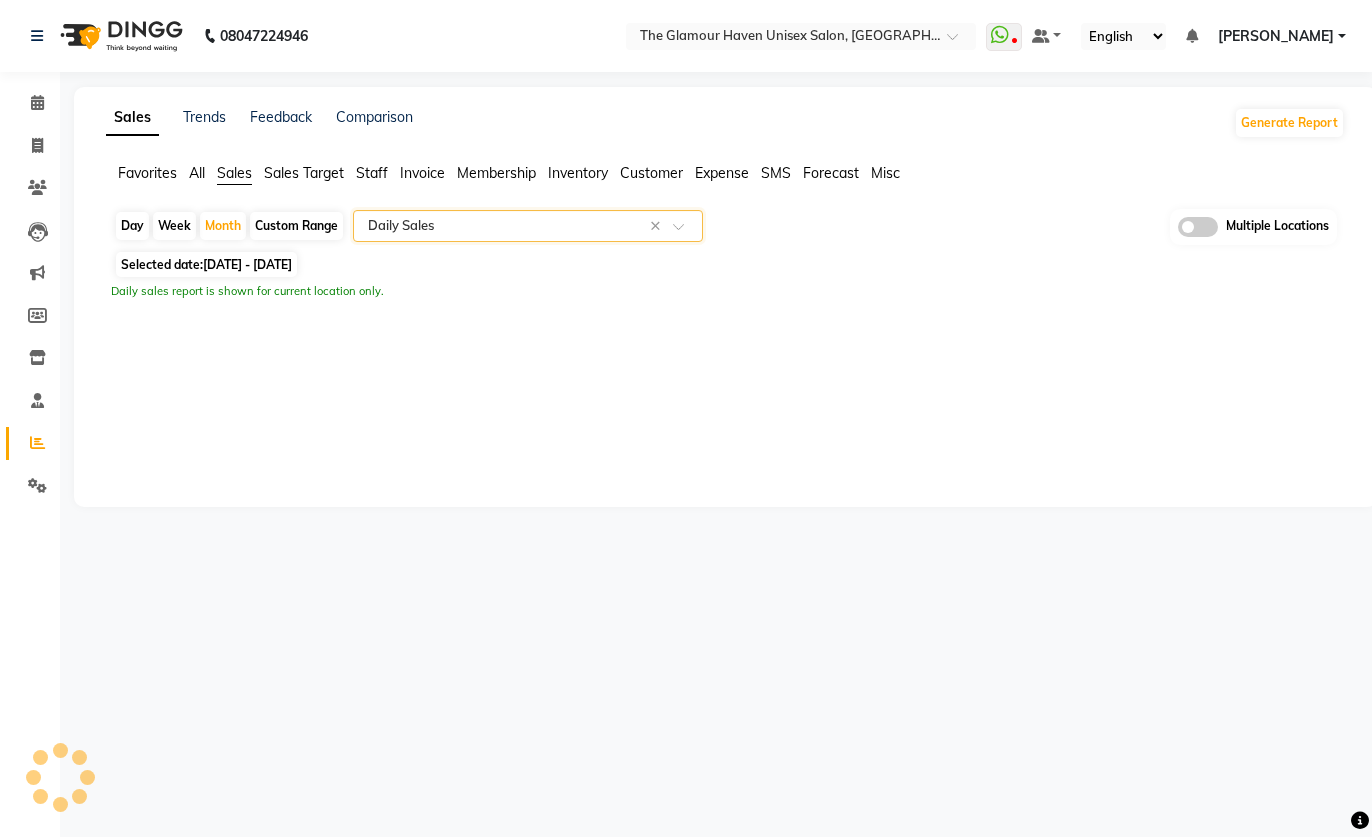 select on "full_report" 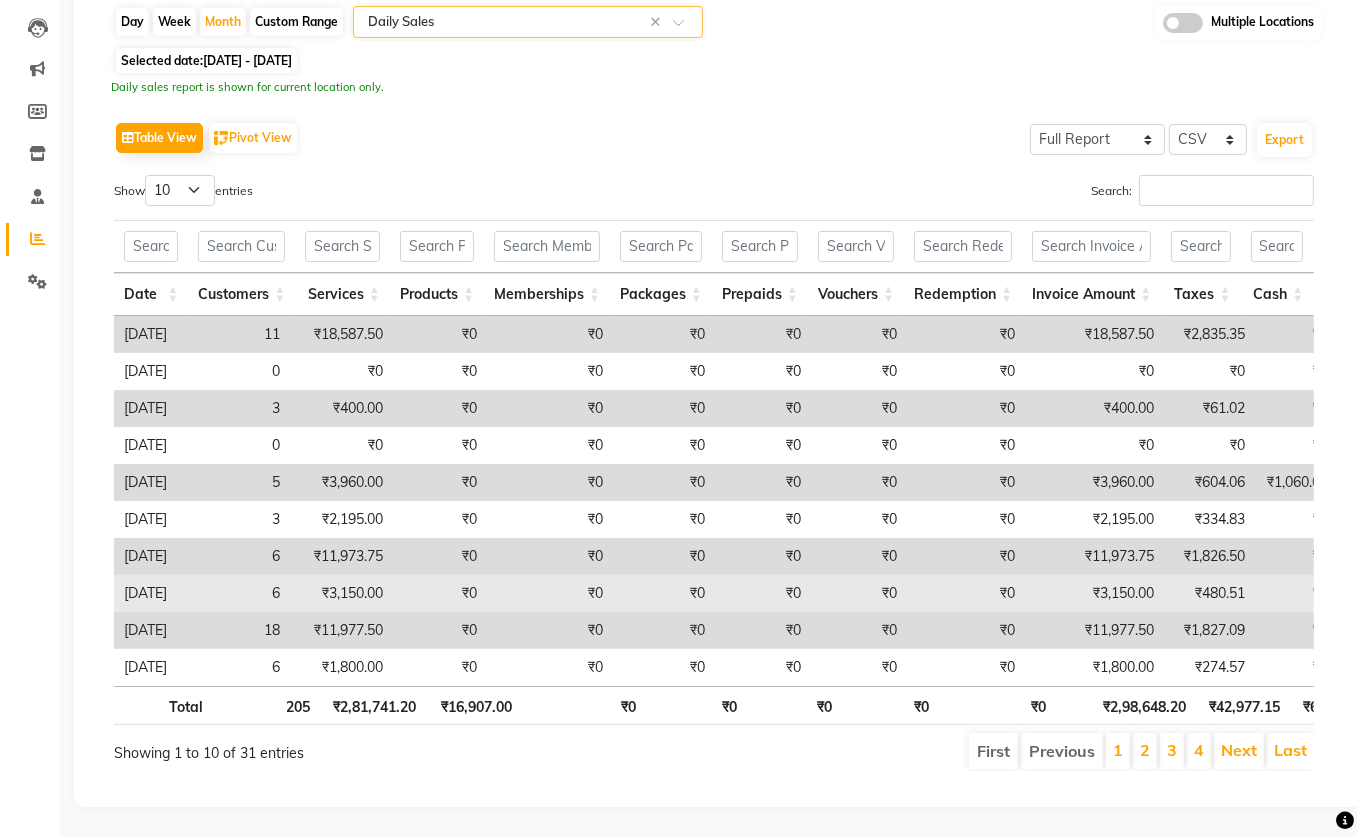 scroll, scrollTop: 228, scrollLeft: 0, axis: vertical 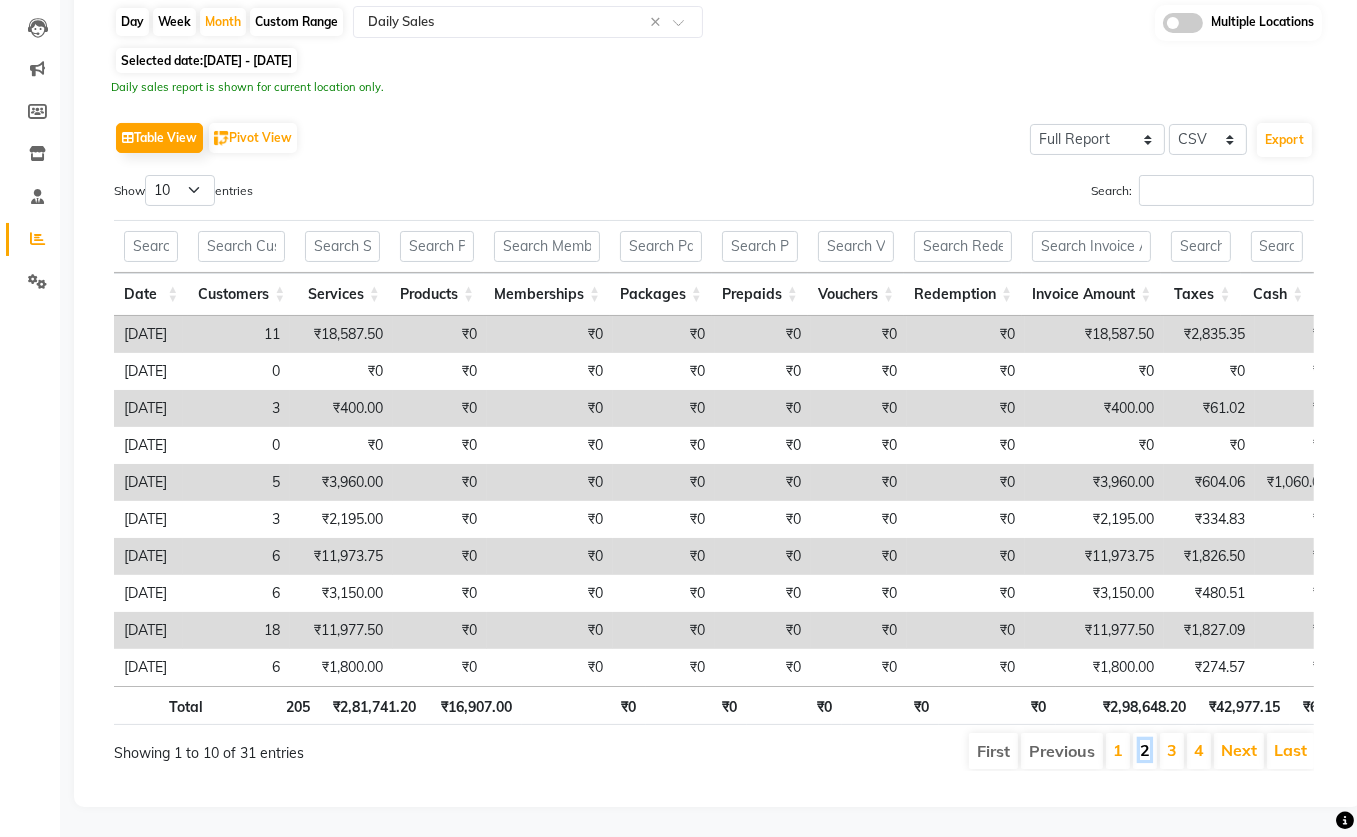 click on "2" at bounding box center [1145, 750] 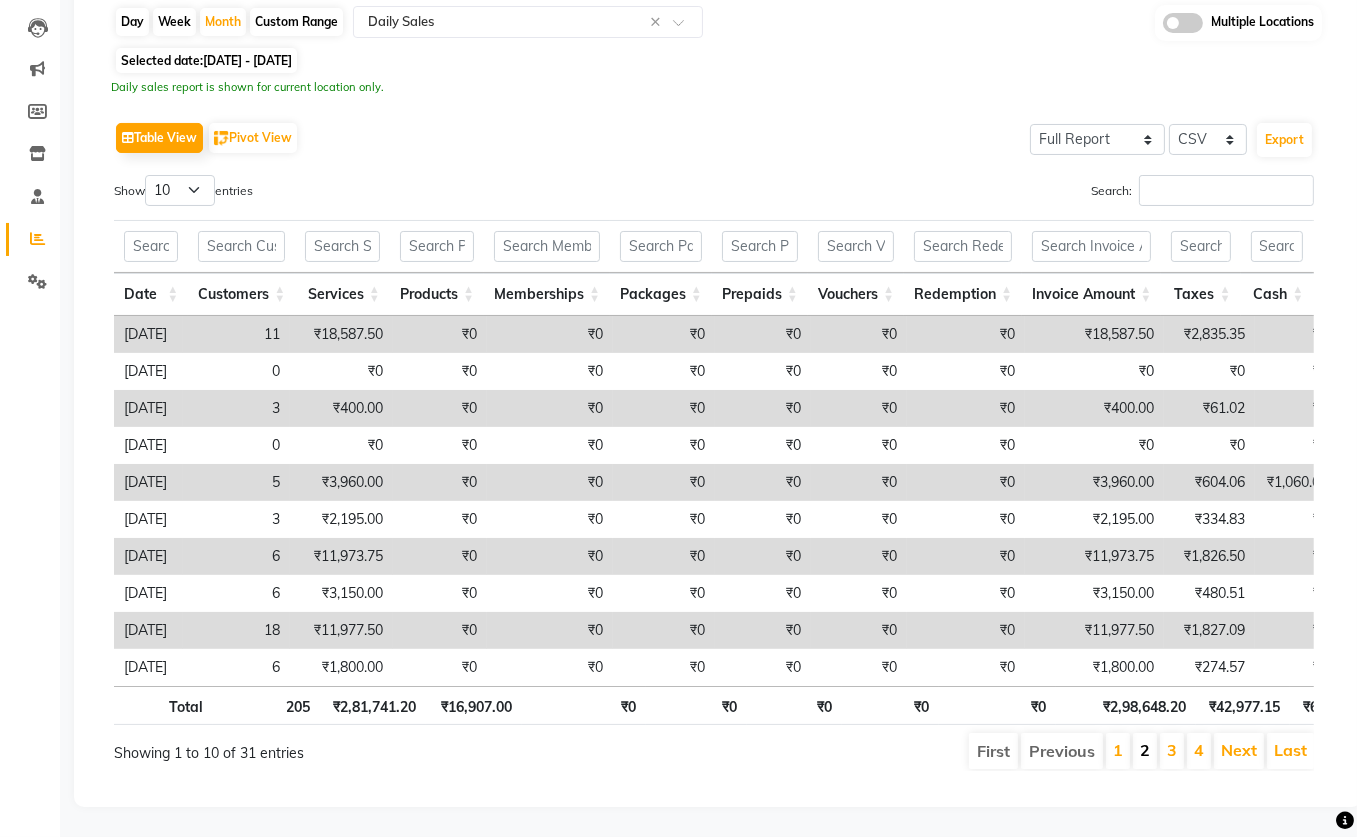 scroll, scrollTop: 227, scrollLeft: 0, axis: vertical 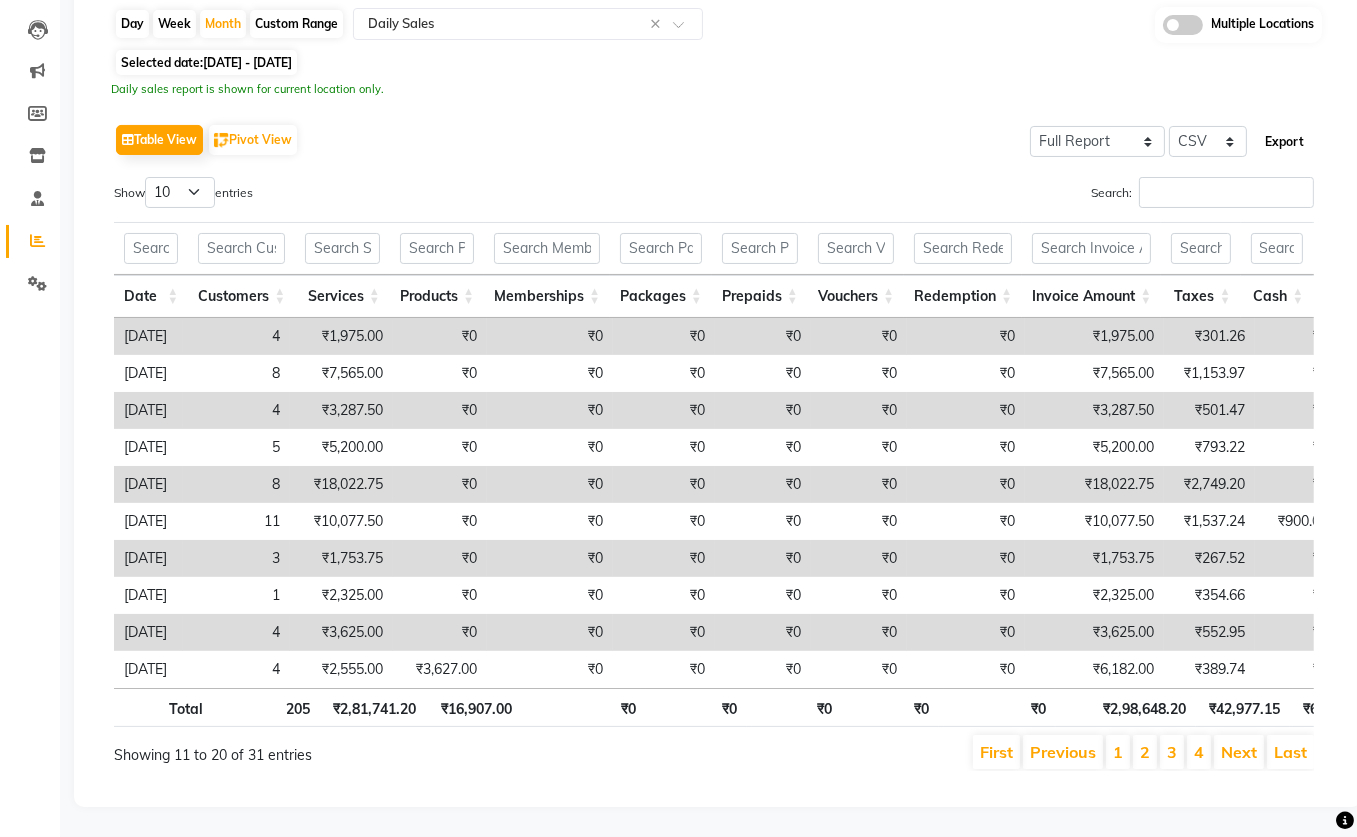 click on "Export" 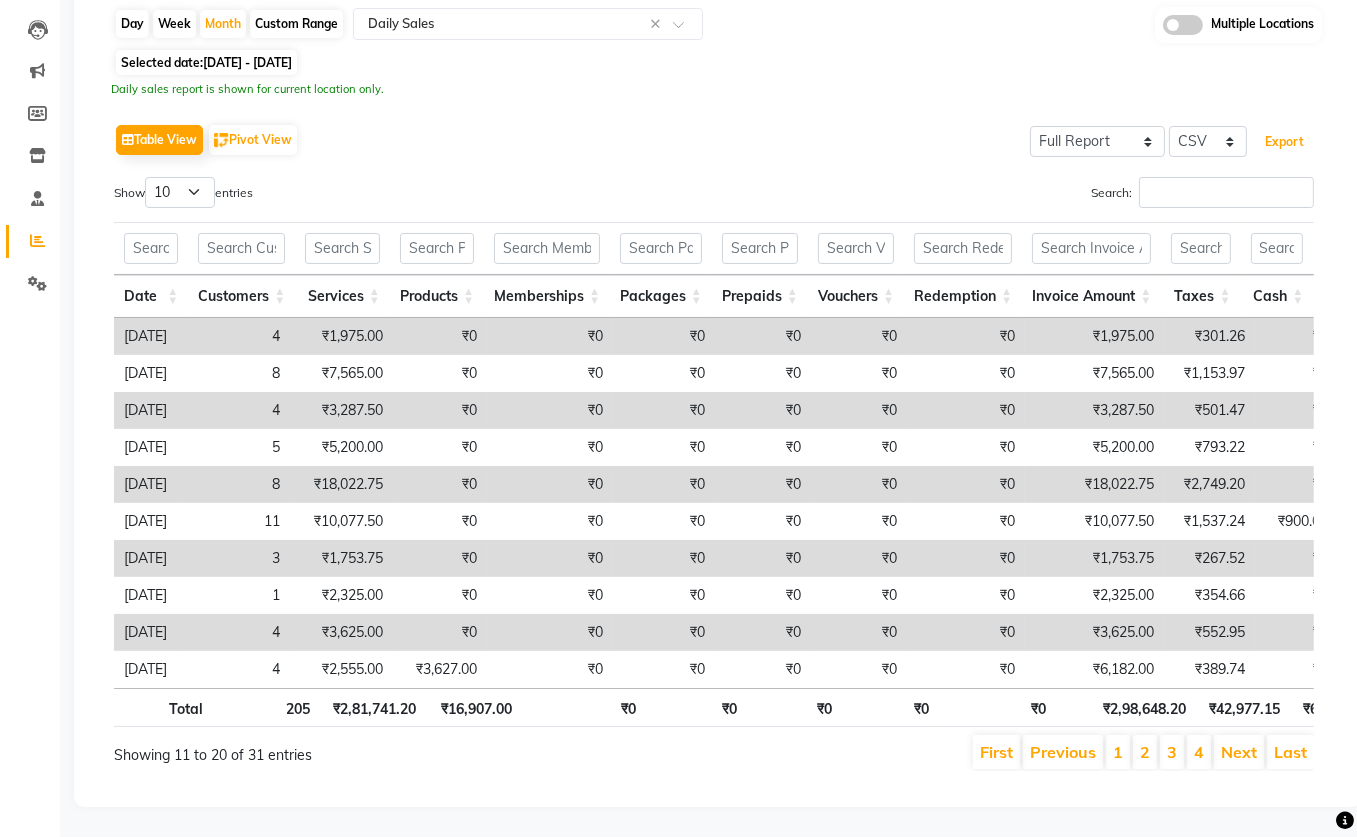 type 